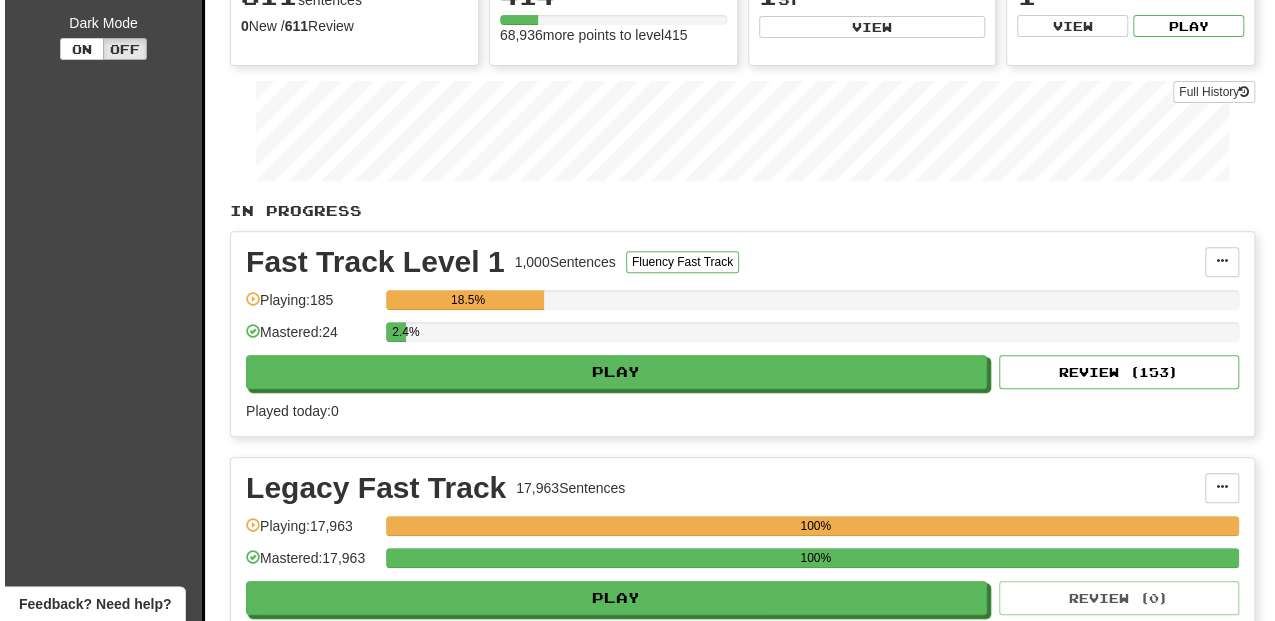 scroll, scrollTop: 333, scrollLeft: 0, axis: vertical 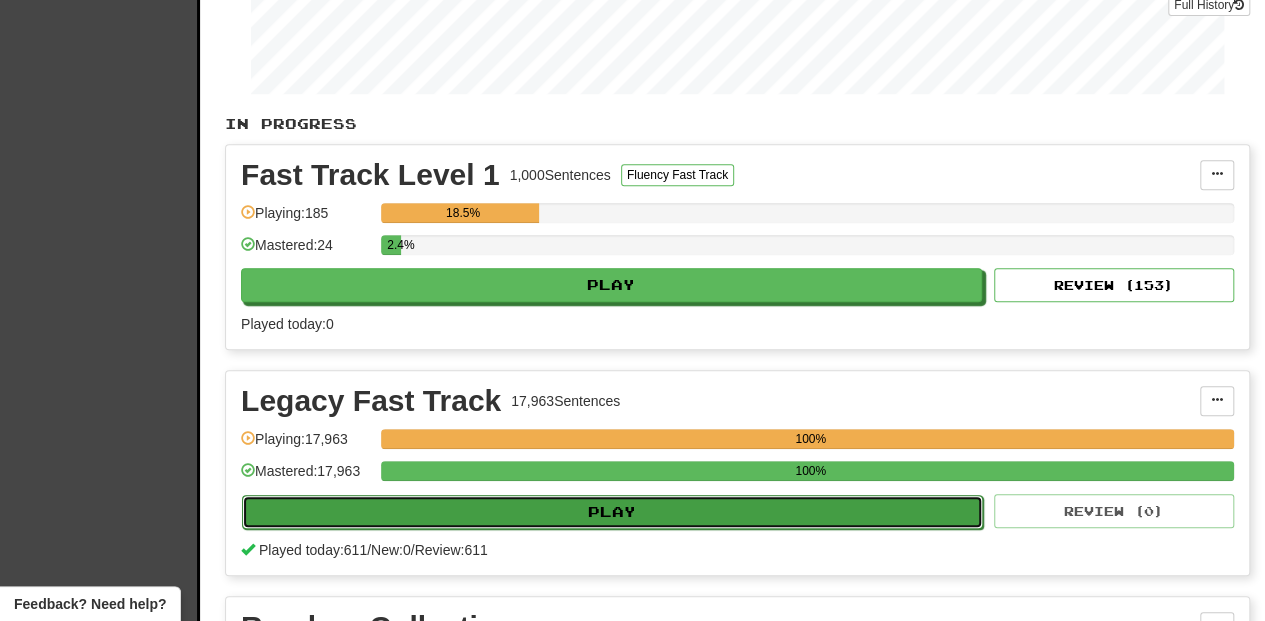 click on "Play" at bounding box center [612, 512] 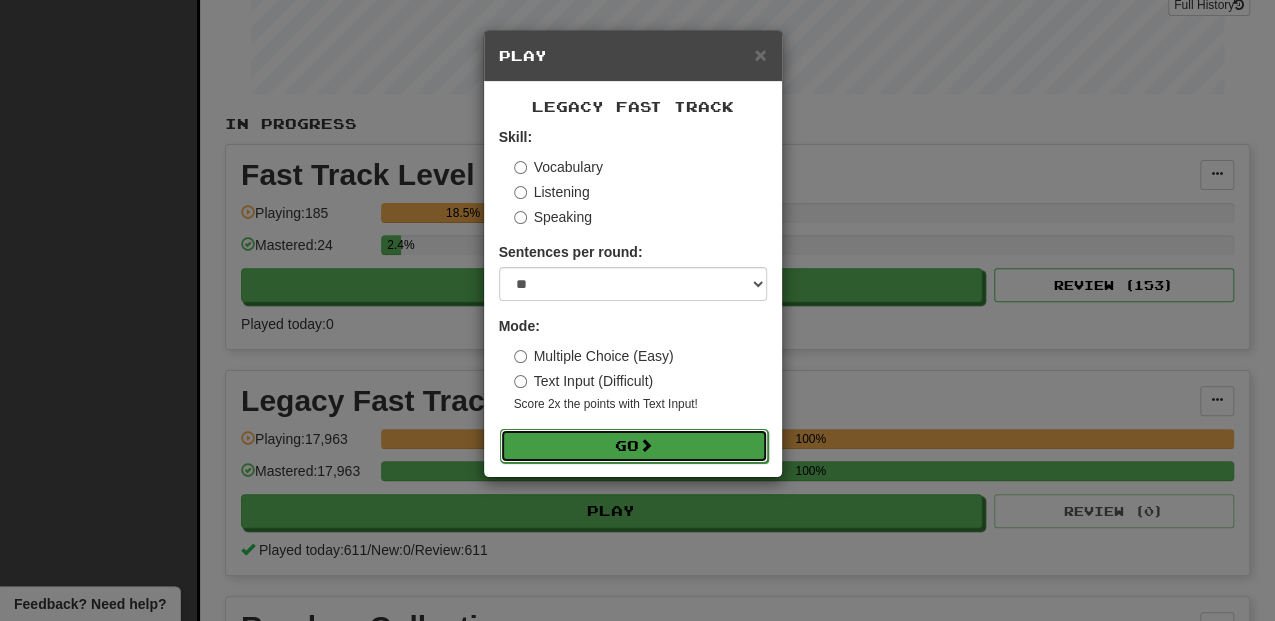 click on "Go" at bounding box center [634, 446] 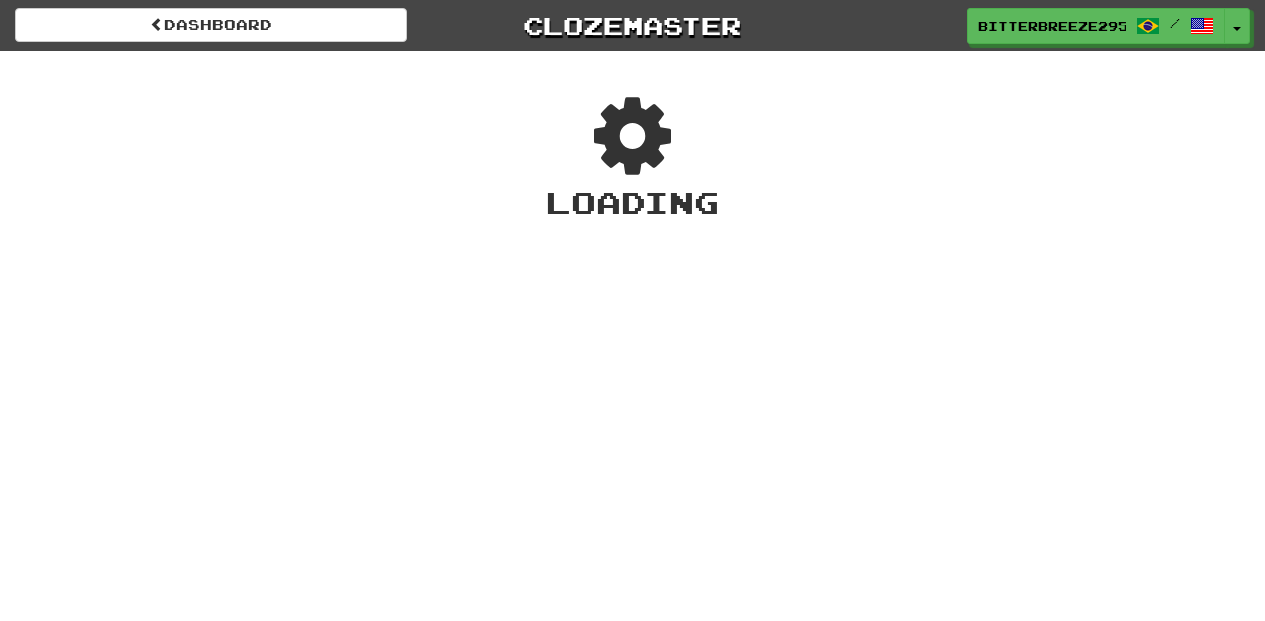 scroll, scrollTop: 0, scrollLeft: 0, axis: both 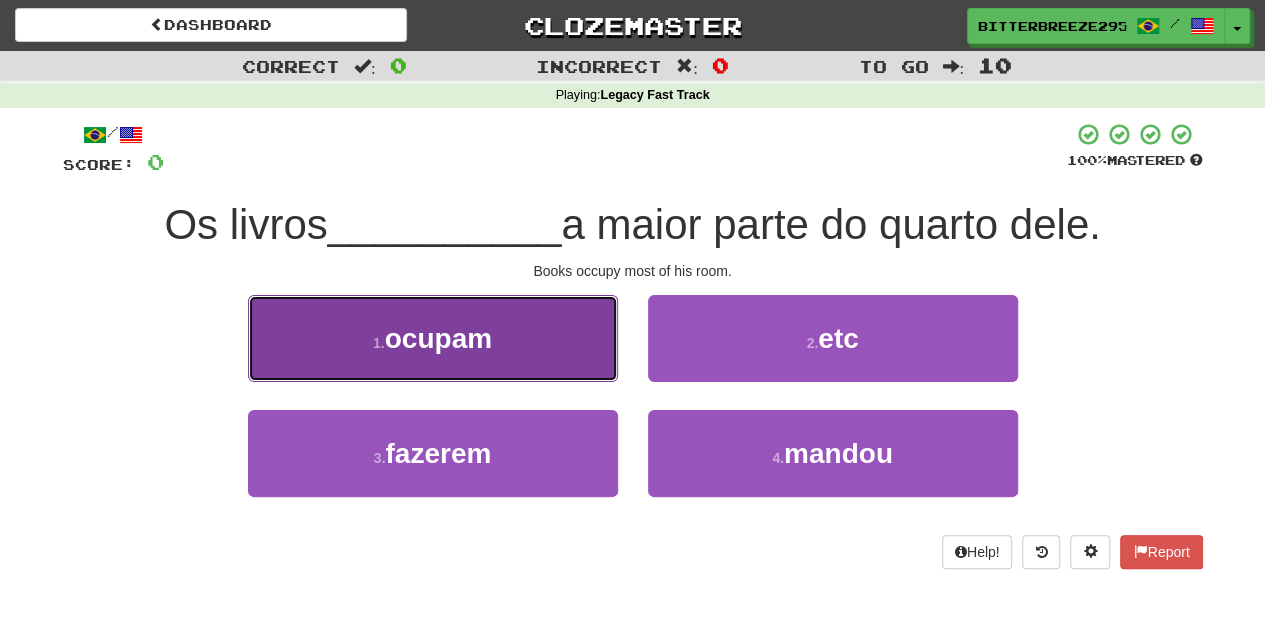 click on "[NUMBER] . ocupam" at bounding box center [433, 338] 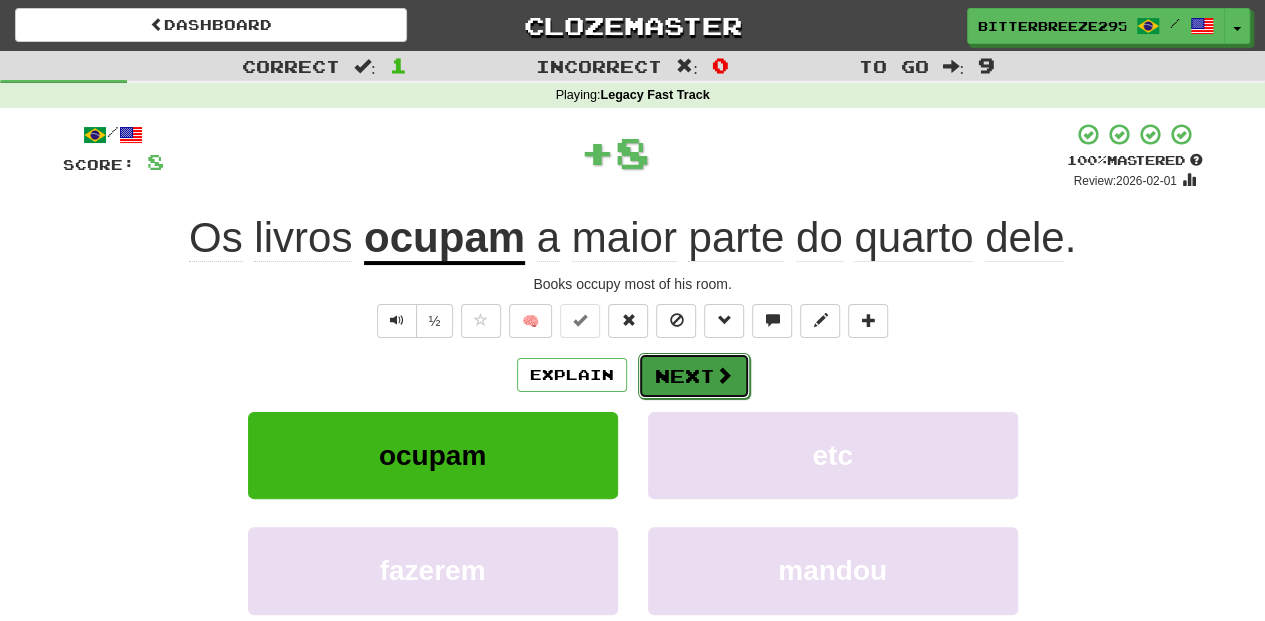 click on "Next" at bounding box center [694, 376] 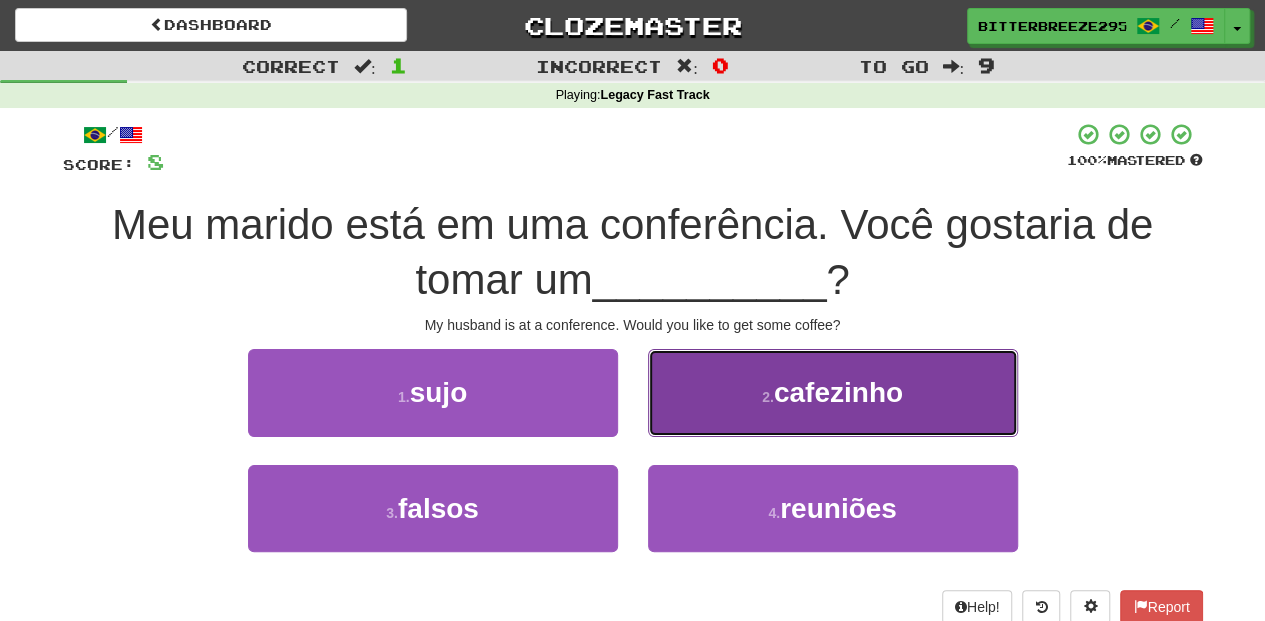 click on "[NUMBER] . cafezinho" at bounding box center [833, 392] 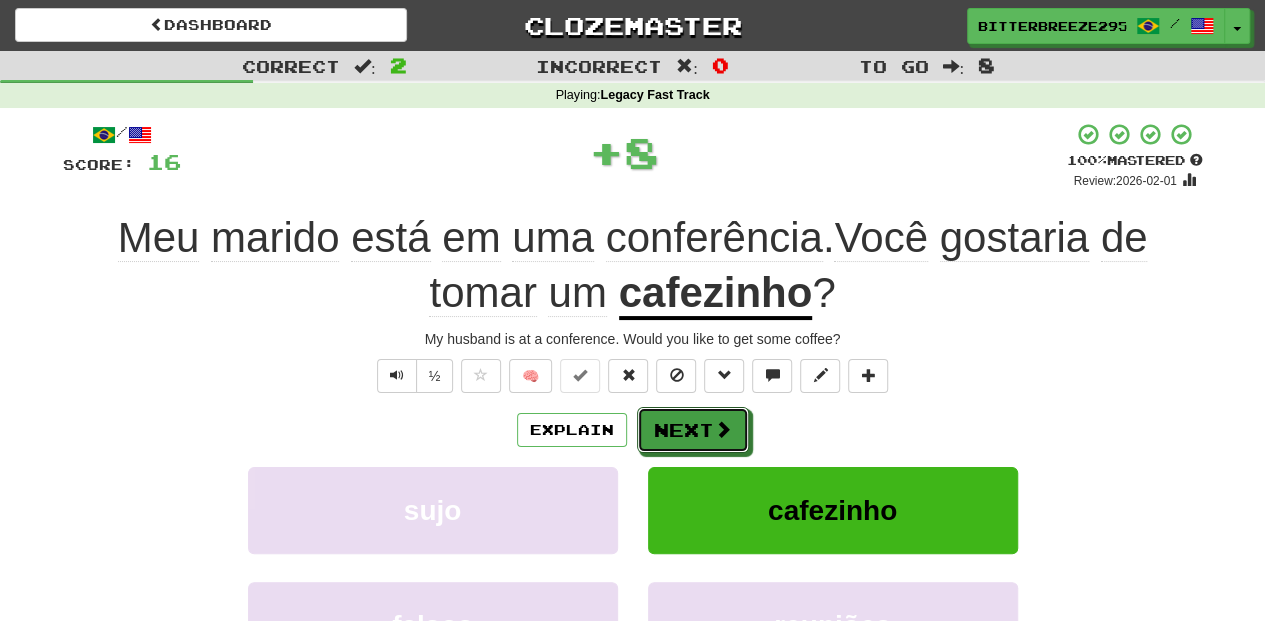 click on "Next" at bounding box center (693, 430) 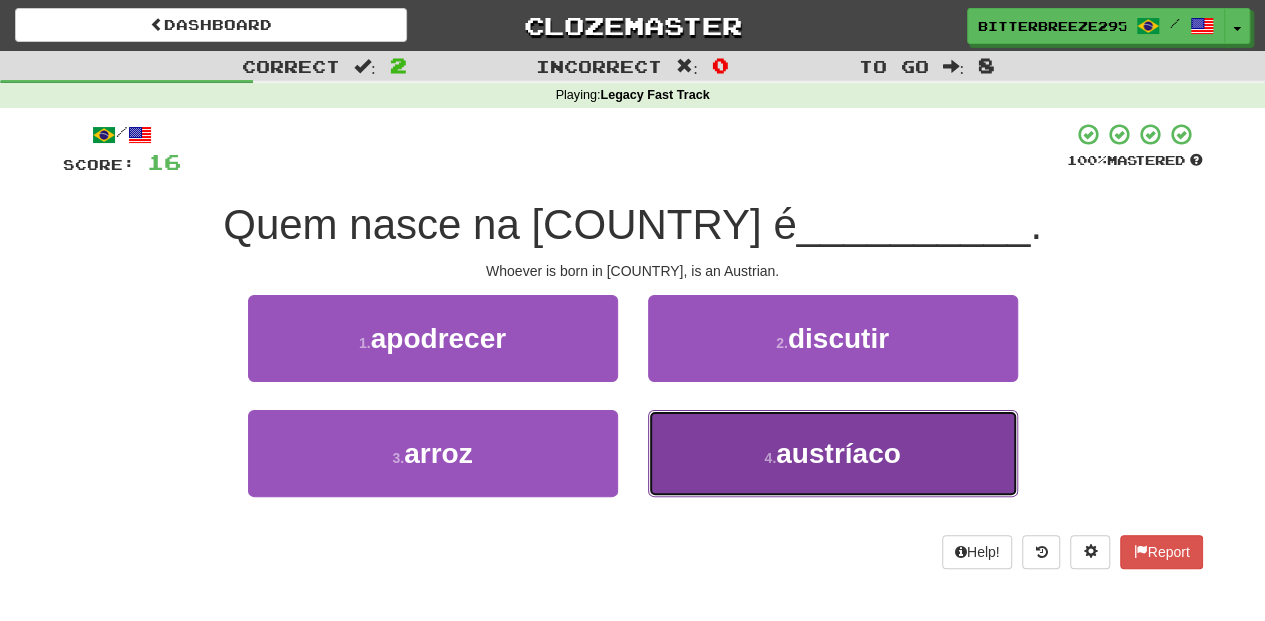 click on "[NUMBER] . austríaco" at bounding box center [833, 453] 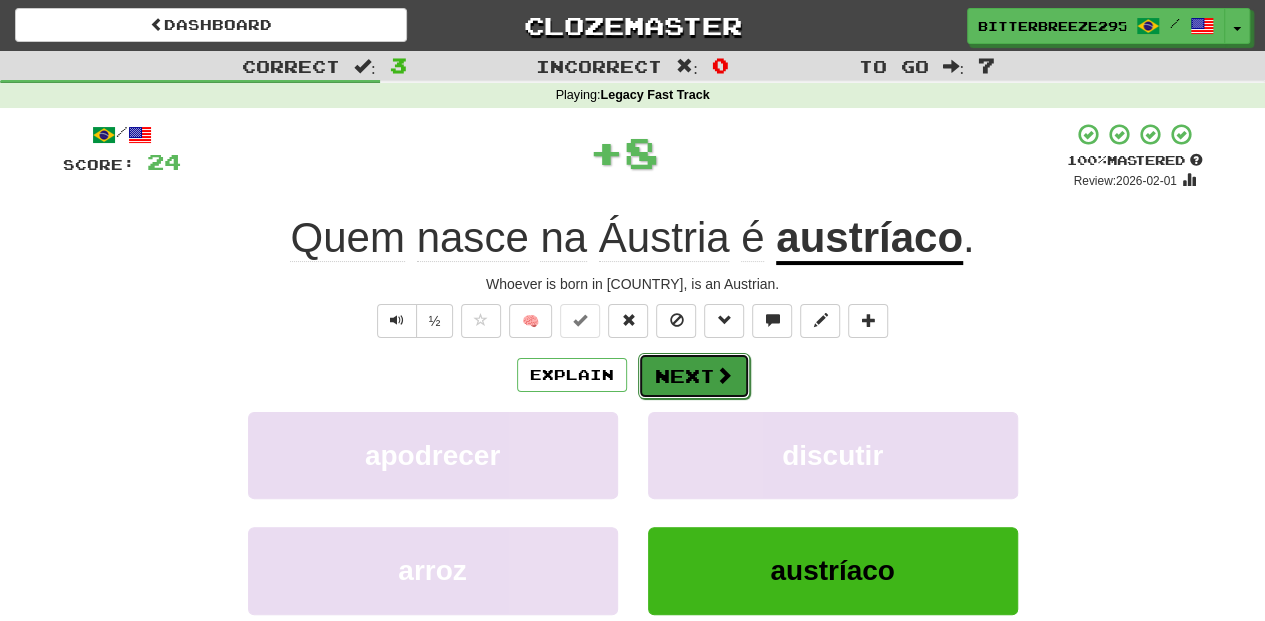 click on "Next" at bounding box center [694, 376] 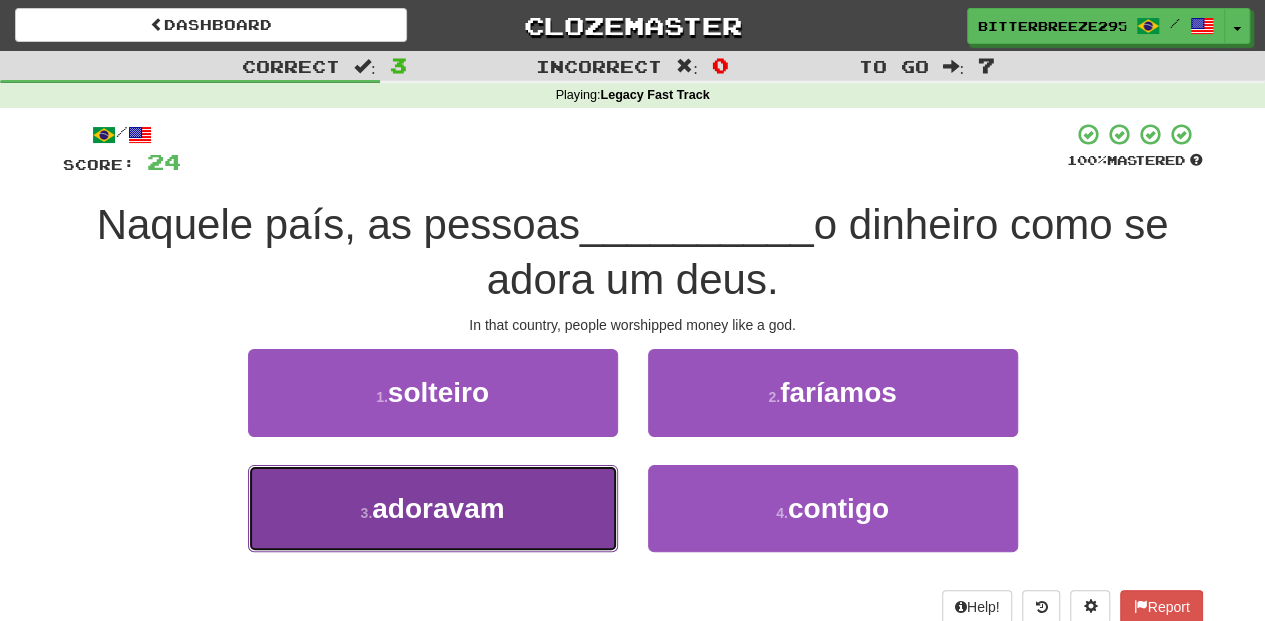 click on "[NUMBER] . adoravam" at bounding box center [433, 508] 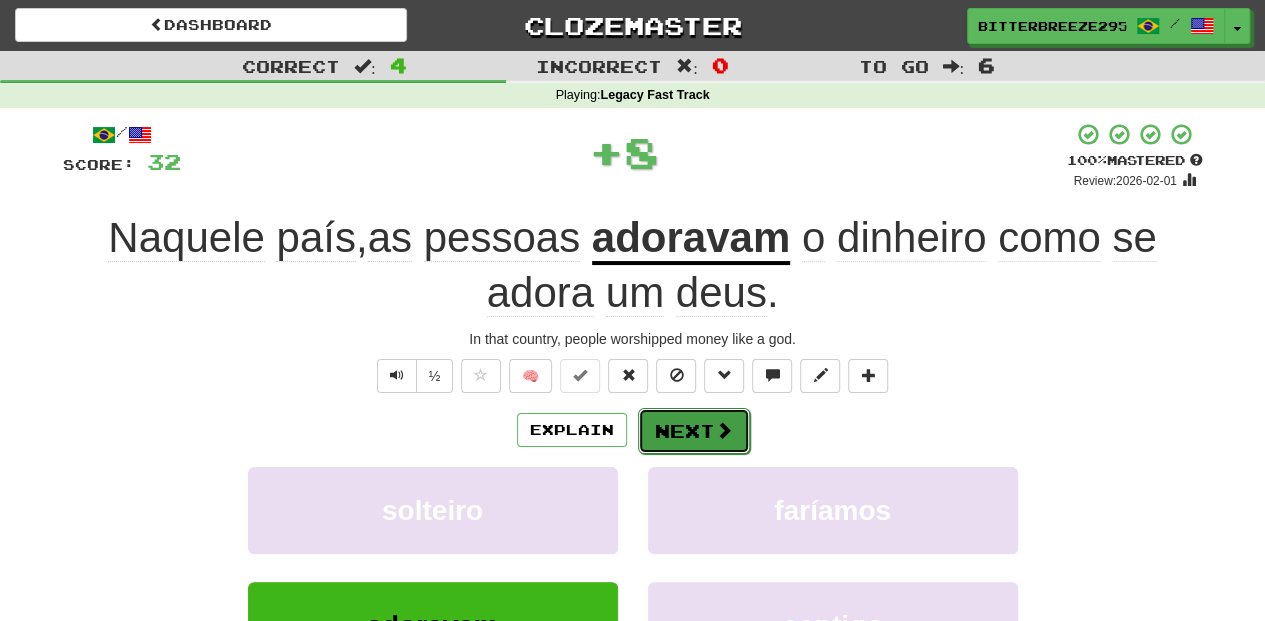 click on "Next" at bounding box center [694, 431] 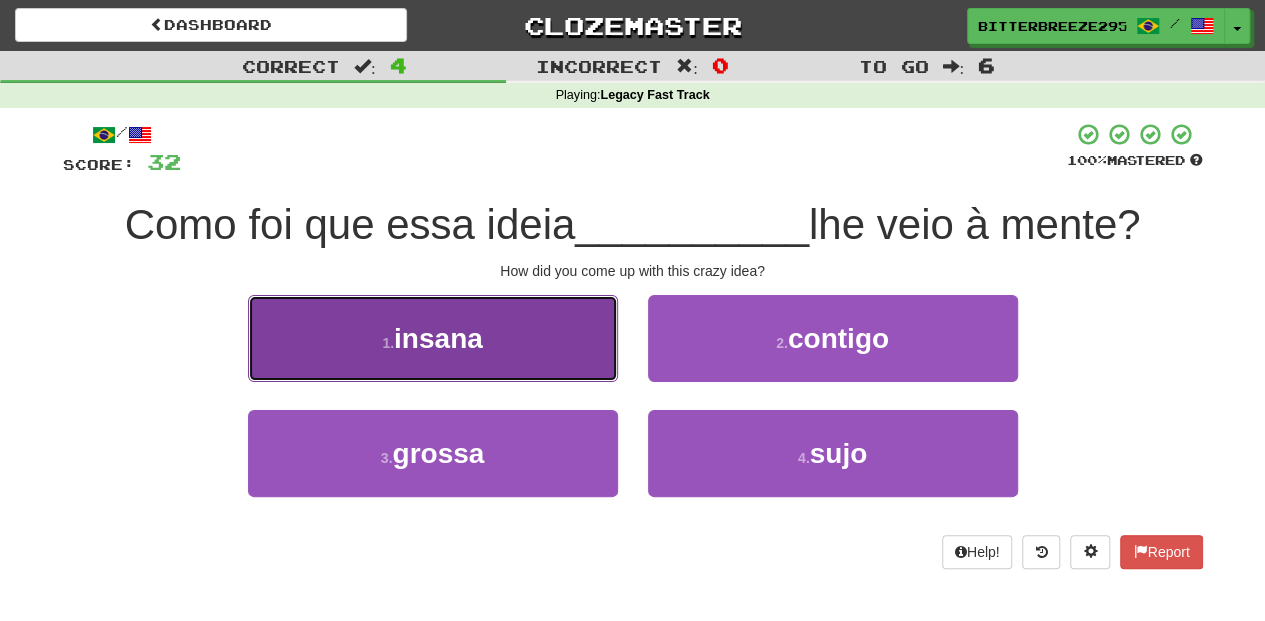 click on "[NUMBER] . insana" at bounding box center (433, 338) 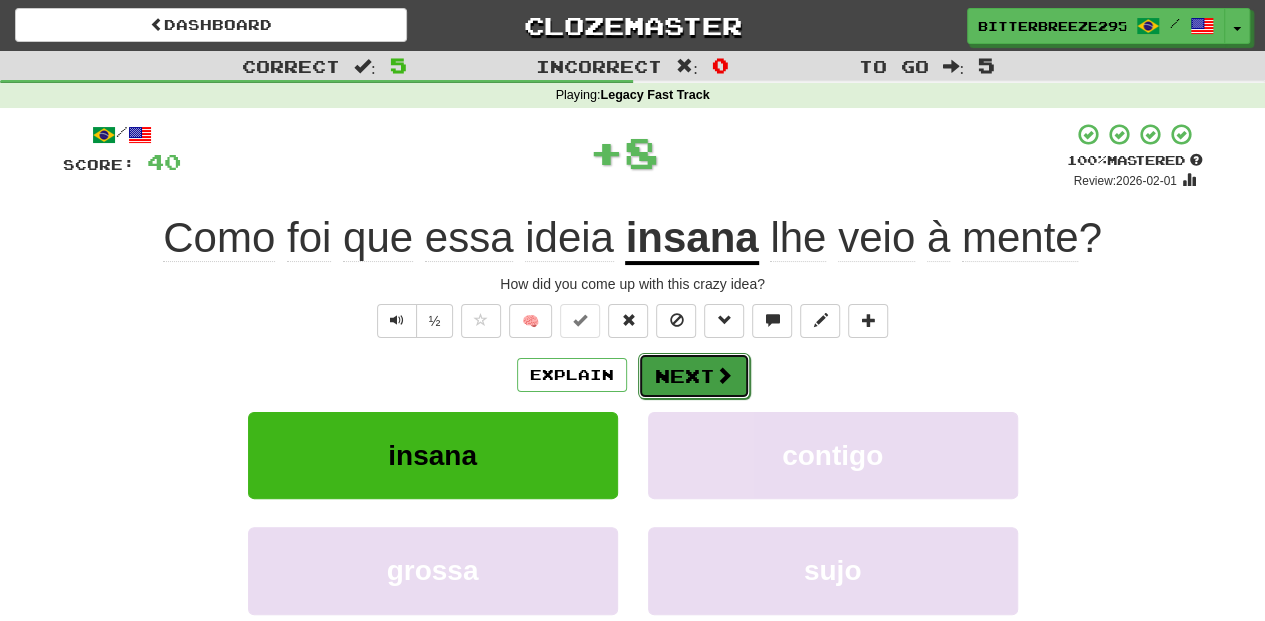 click on "Next" at bounding box center [694, 376] 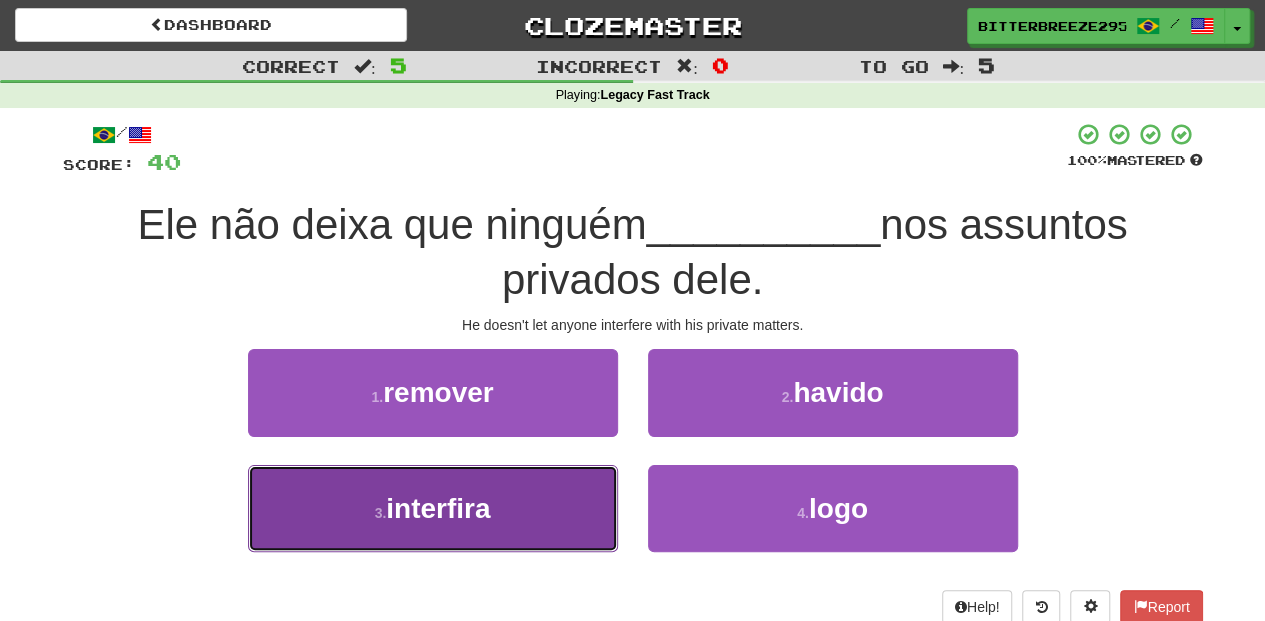 click on "3 .  interfira" at bounding box center [433, 508] 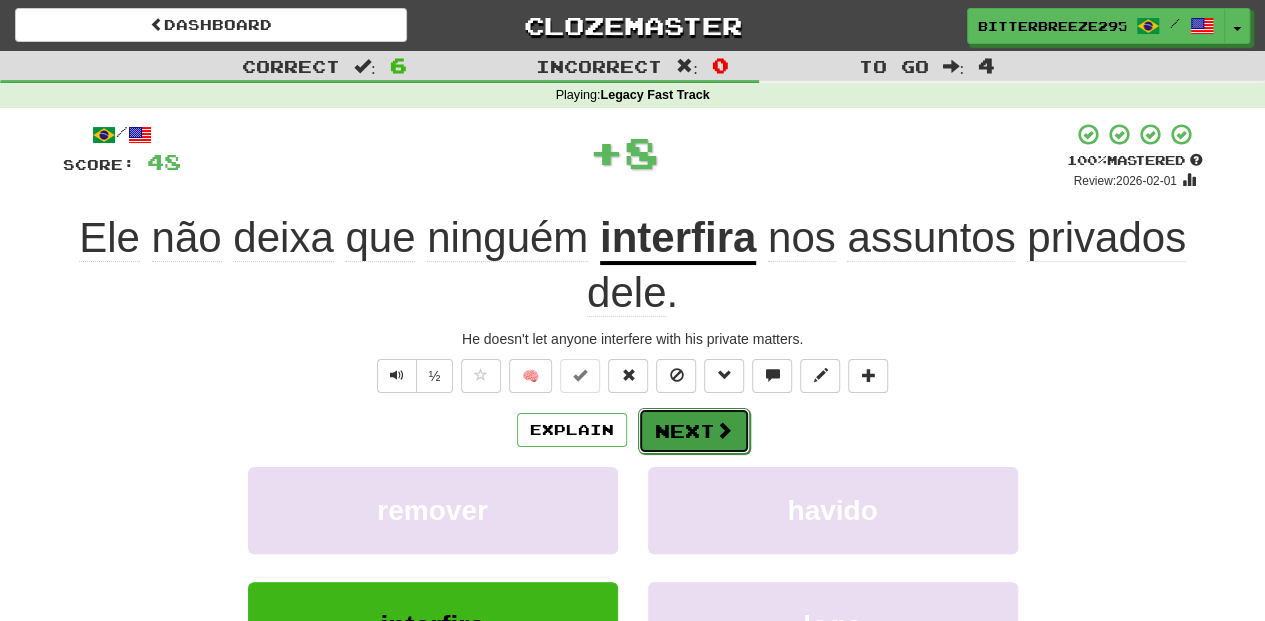 click on "Next" at bounding box center (694, 431) 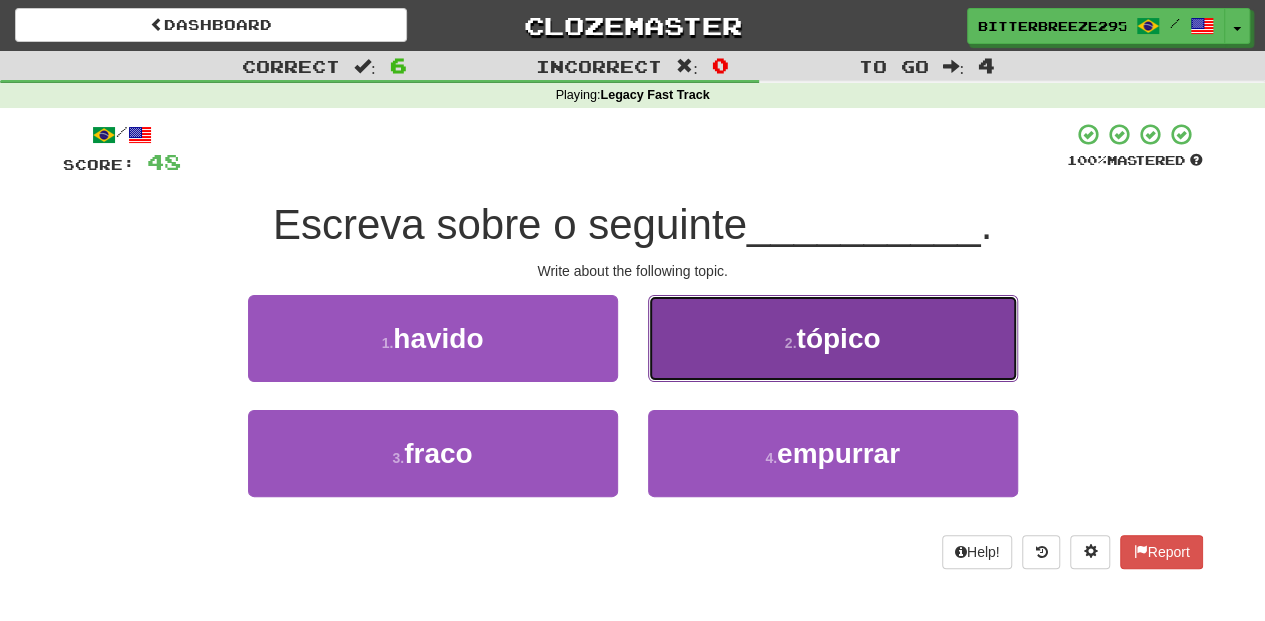 click on "[NUMBER] . tópico" at bounding box center [833, 338] 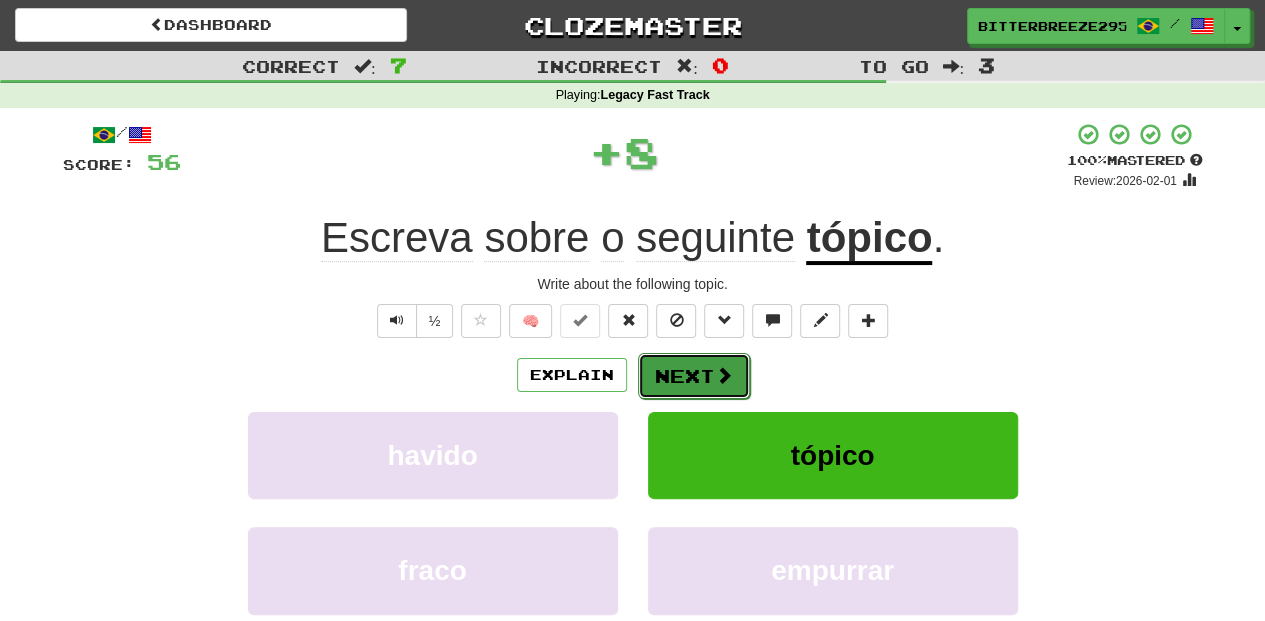 click on "Next" at bounding box center (694, 376) 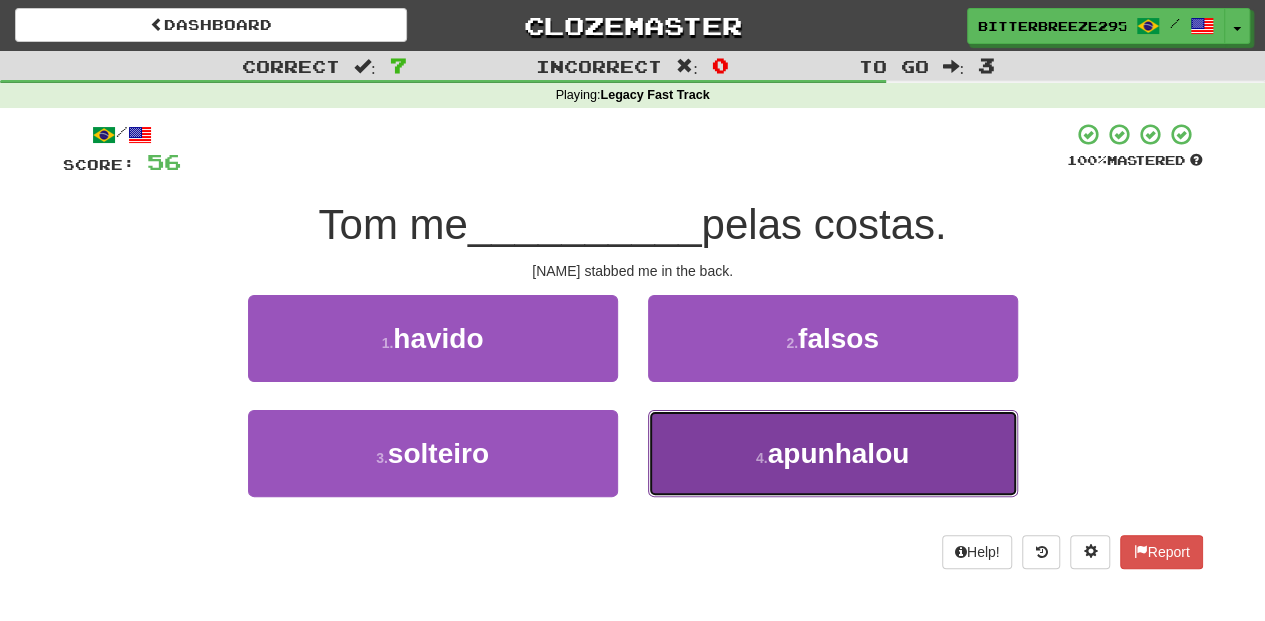 click on "[NUMBER] . apunhalou" at bounding box center (833, 453) 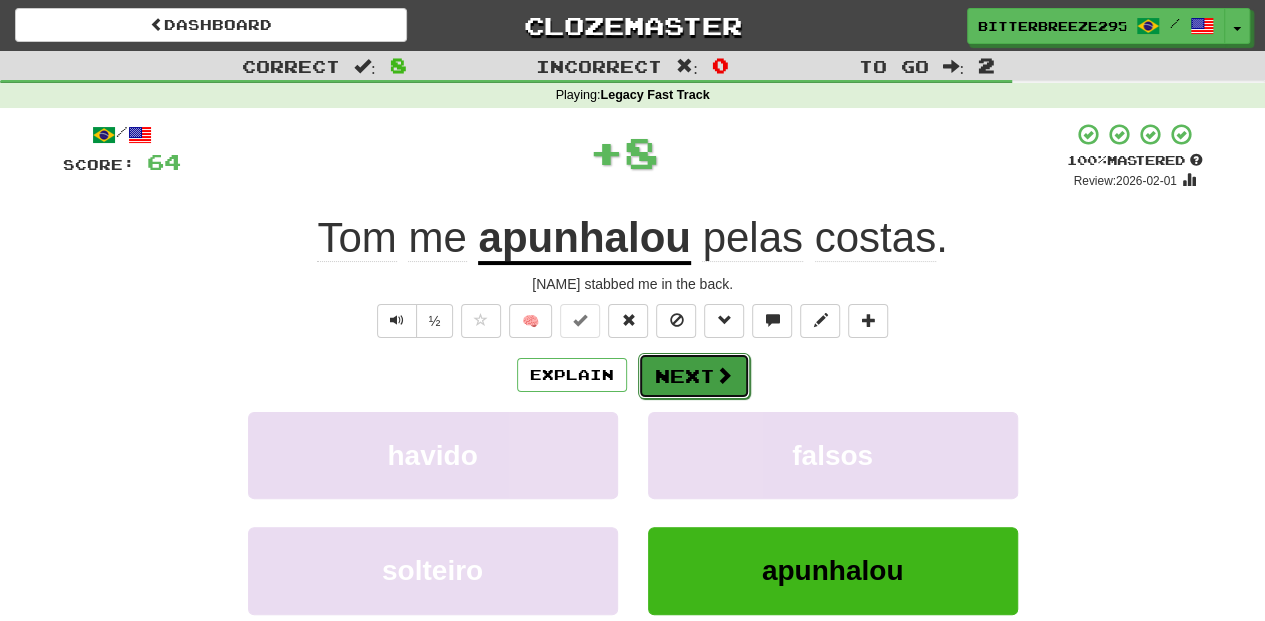 click on "Next" at bounding box center [694, 376] 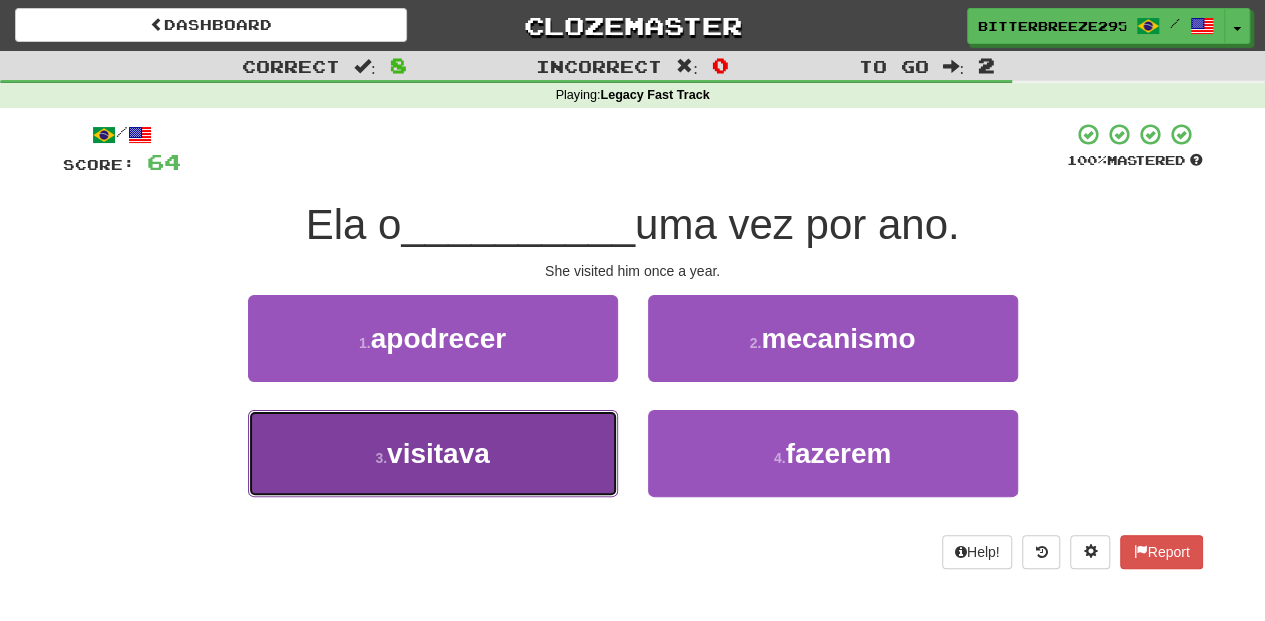 click on "[NUMBER] . visitava" at bounding box center [433, 453] 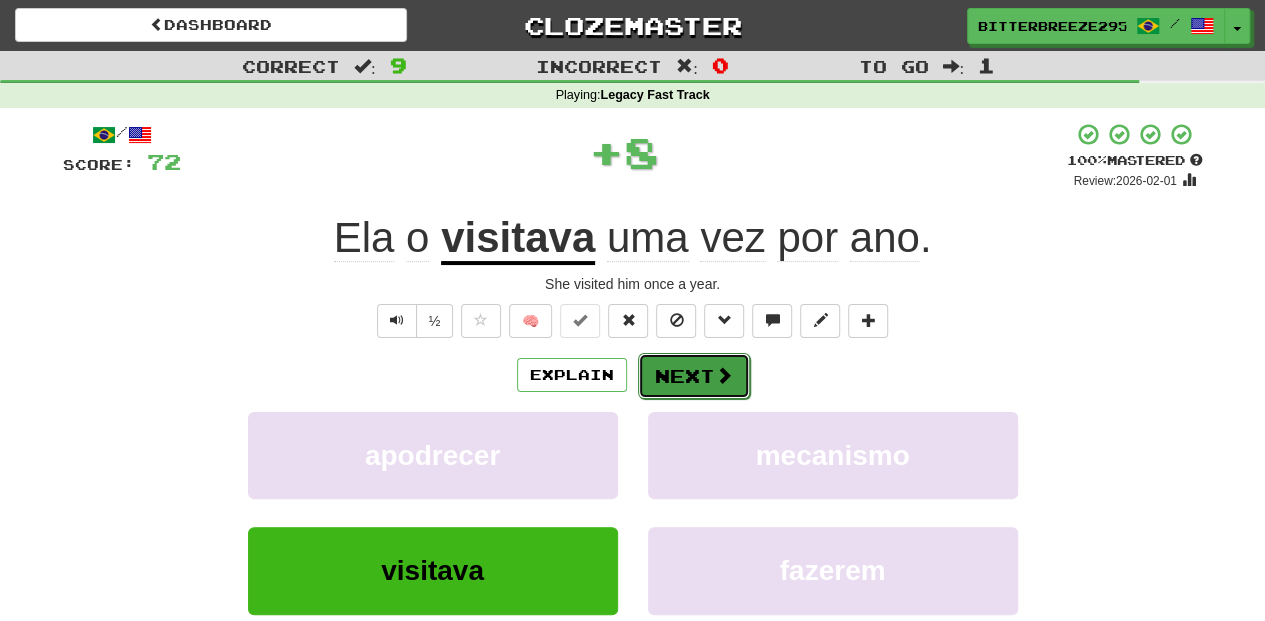 click on "Next" at bounding box center (694, 376) 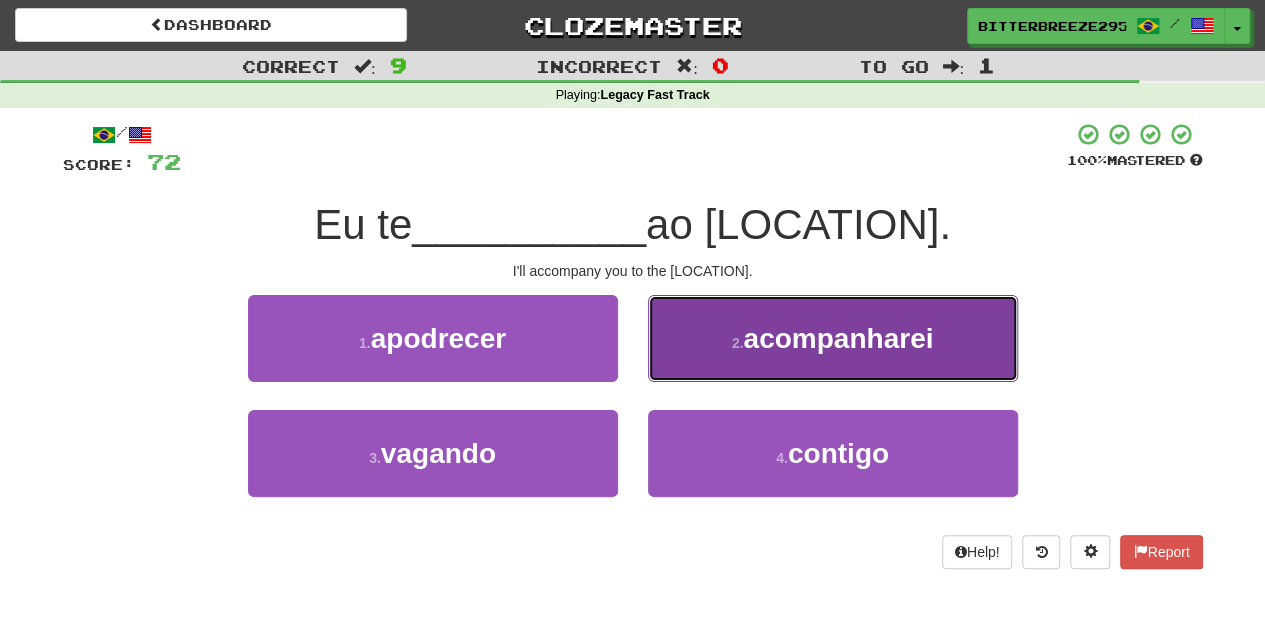 click on "[NUMBER] . acompanharei" at bounding box center [833, 338] 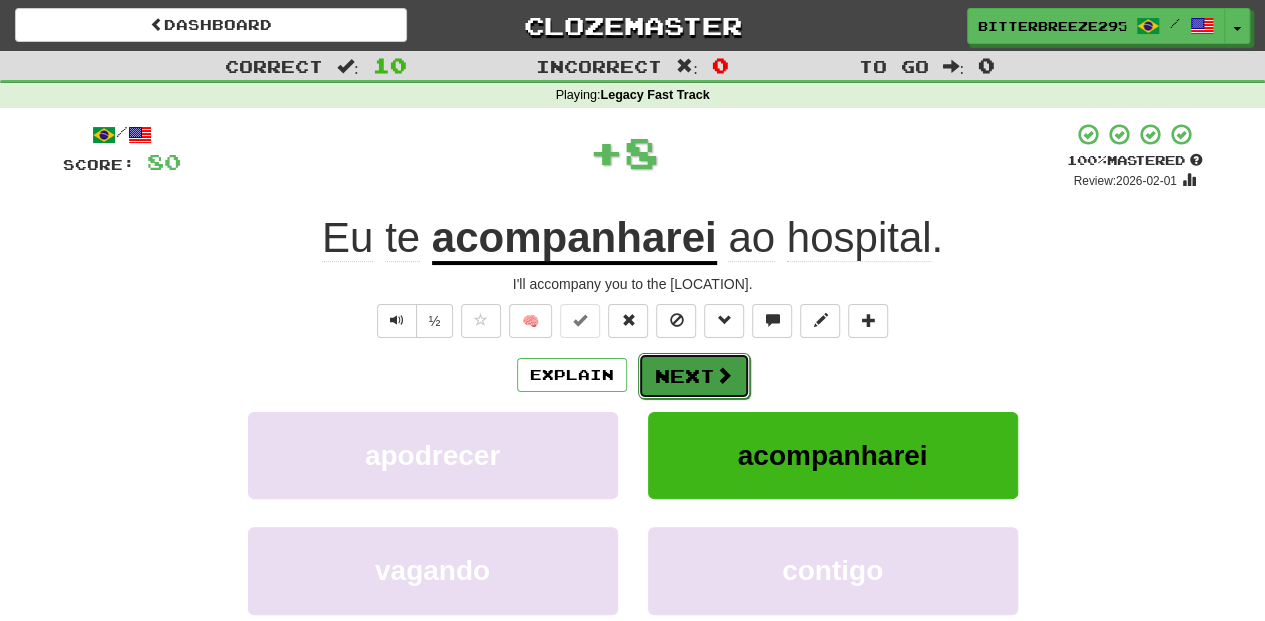 click on "Next" at bounding box center [694, 376] 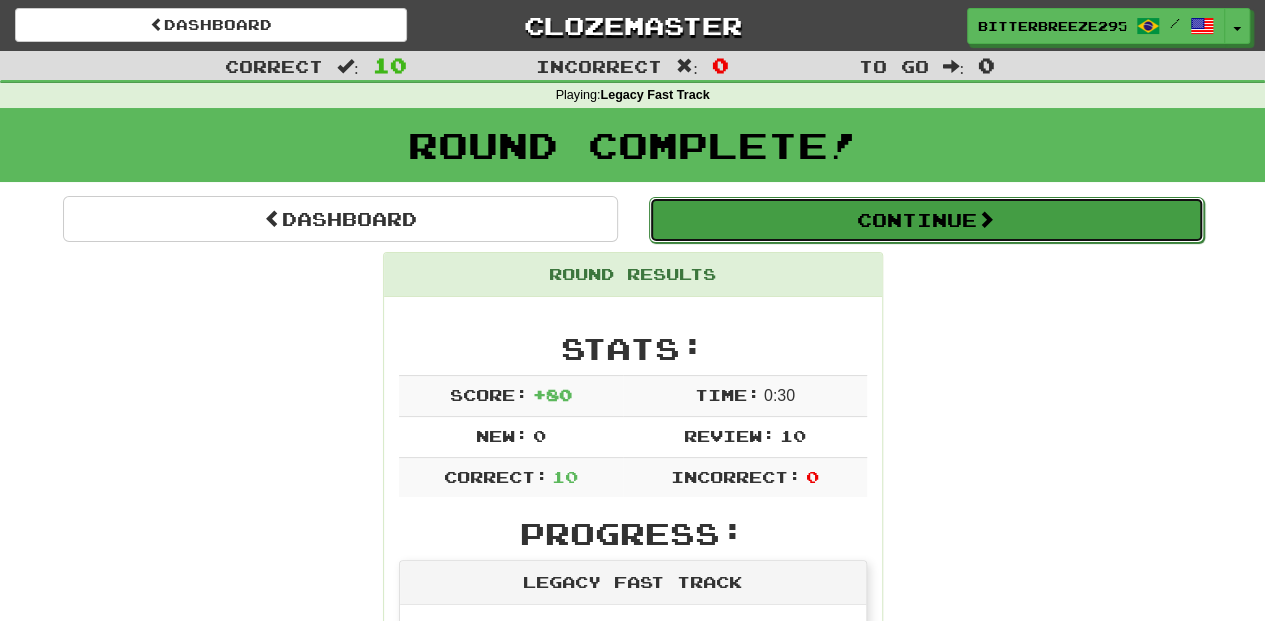 click on "Continue" at bounding box center [926, 220] 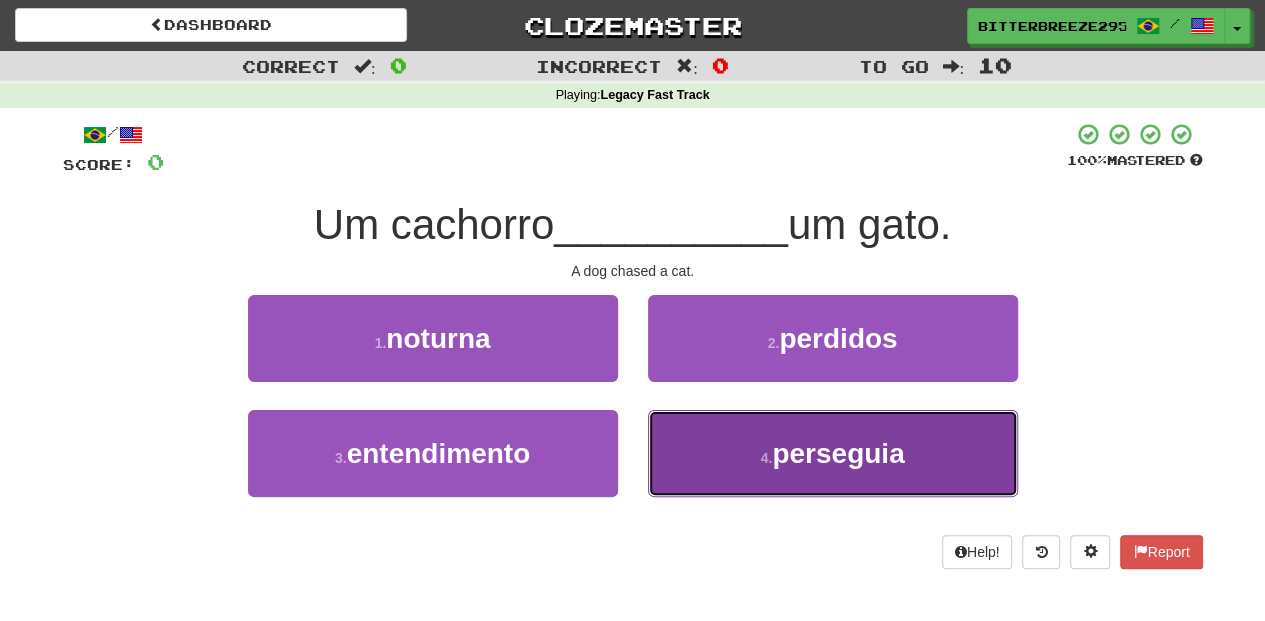 click on "[NUMBER] . perseguia" at bounding box center (833, 453) 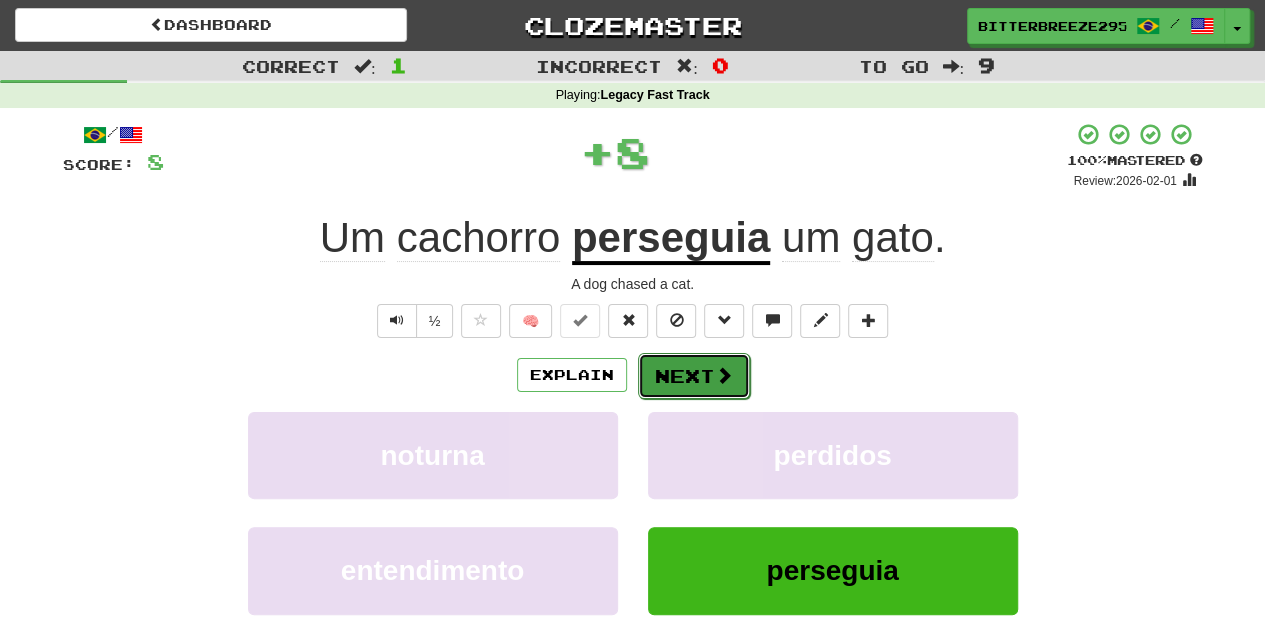 click on "Next" at bounding box center (694, 376) 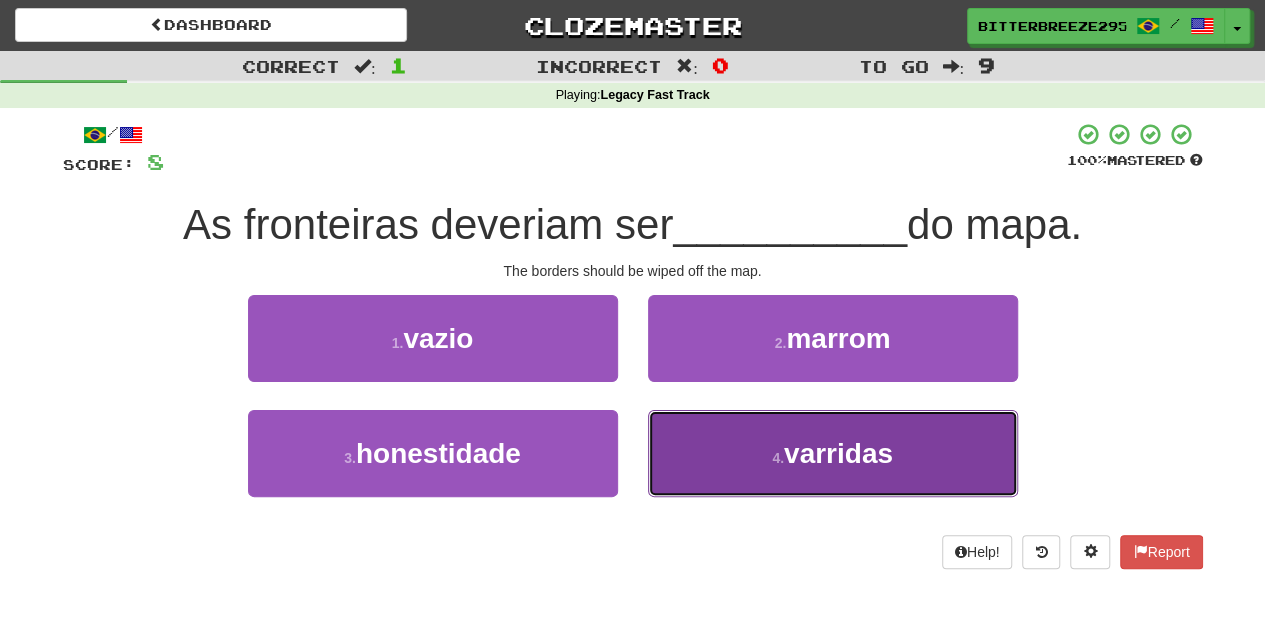 click on "[NUMBER] . varridas" at bounding box center [833, 453] 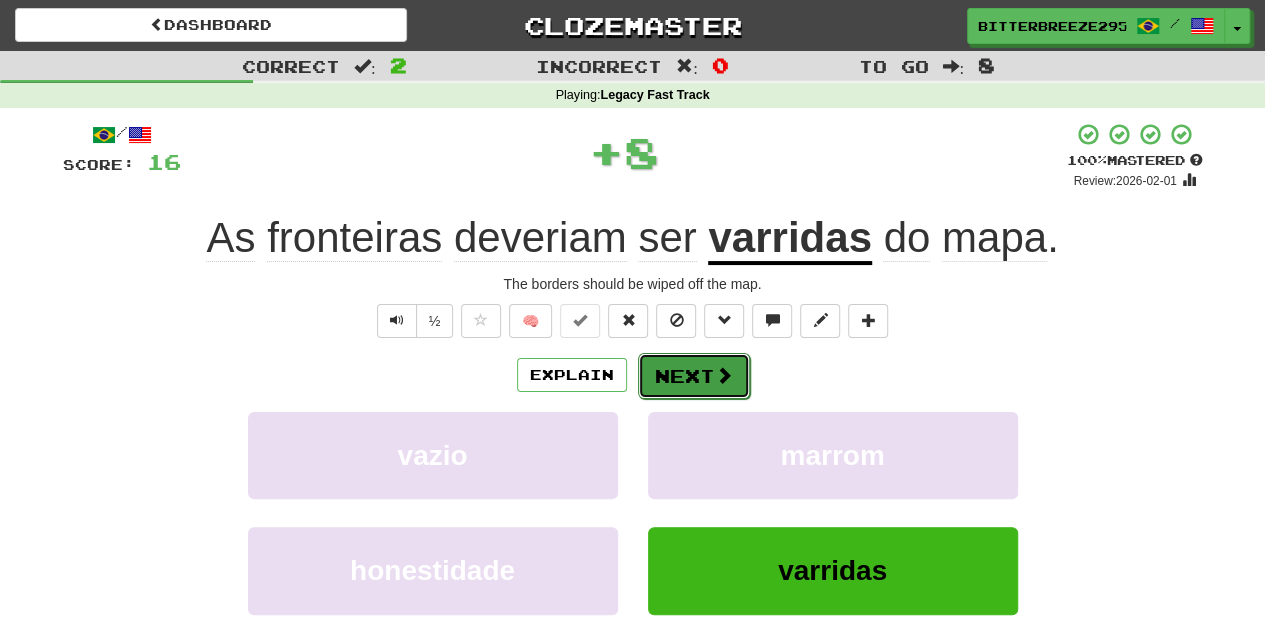 click on "Next" at bounding box center (694, 376) 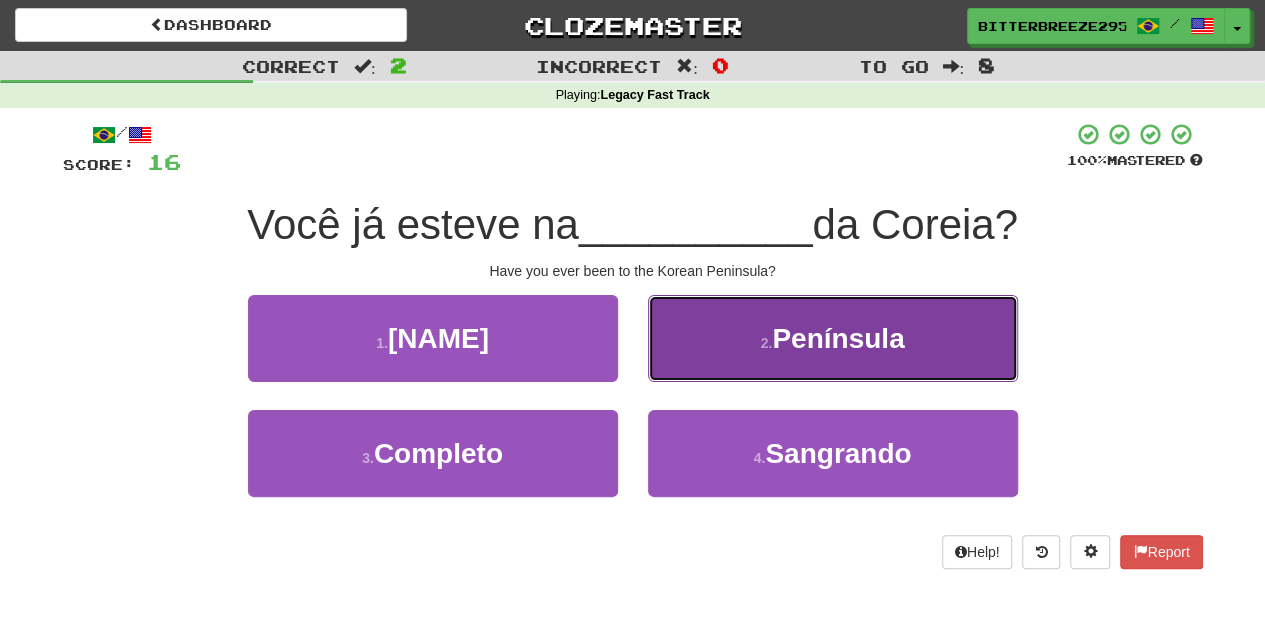 click on "2 .  Península" at bounding box center [833, 338] 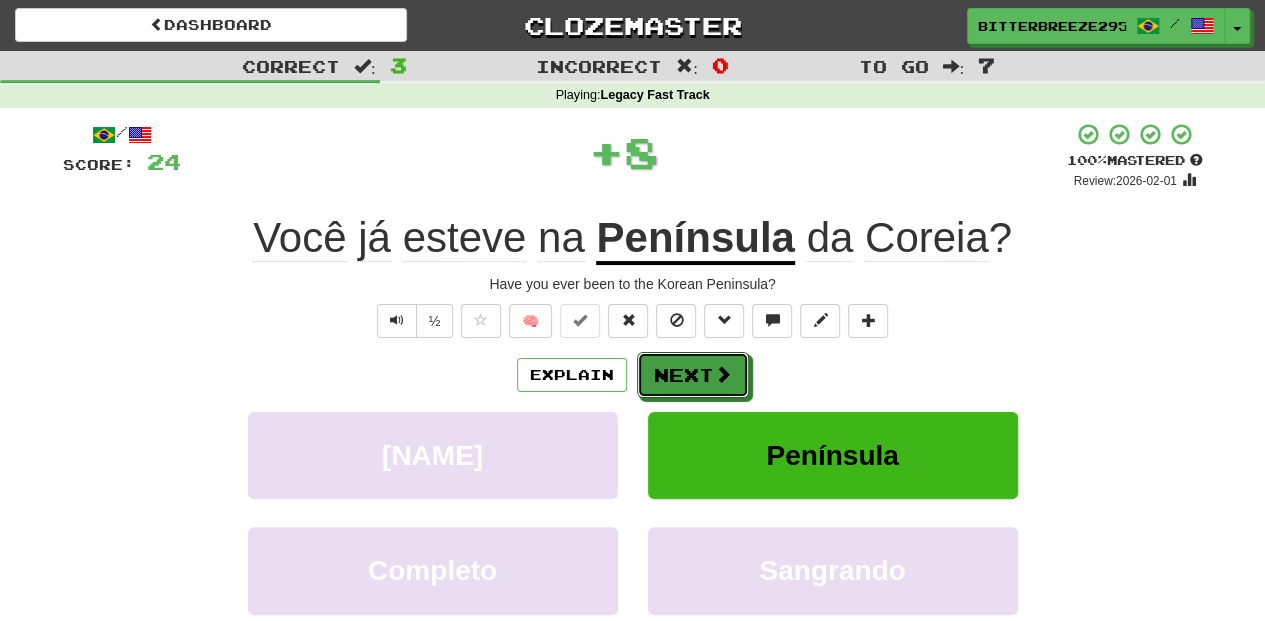click on "Next" at bounding box center [693, 375] 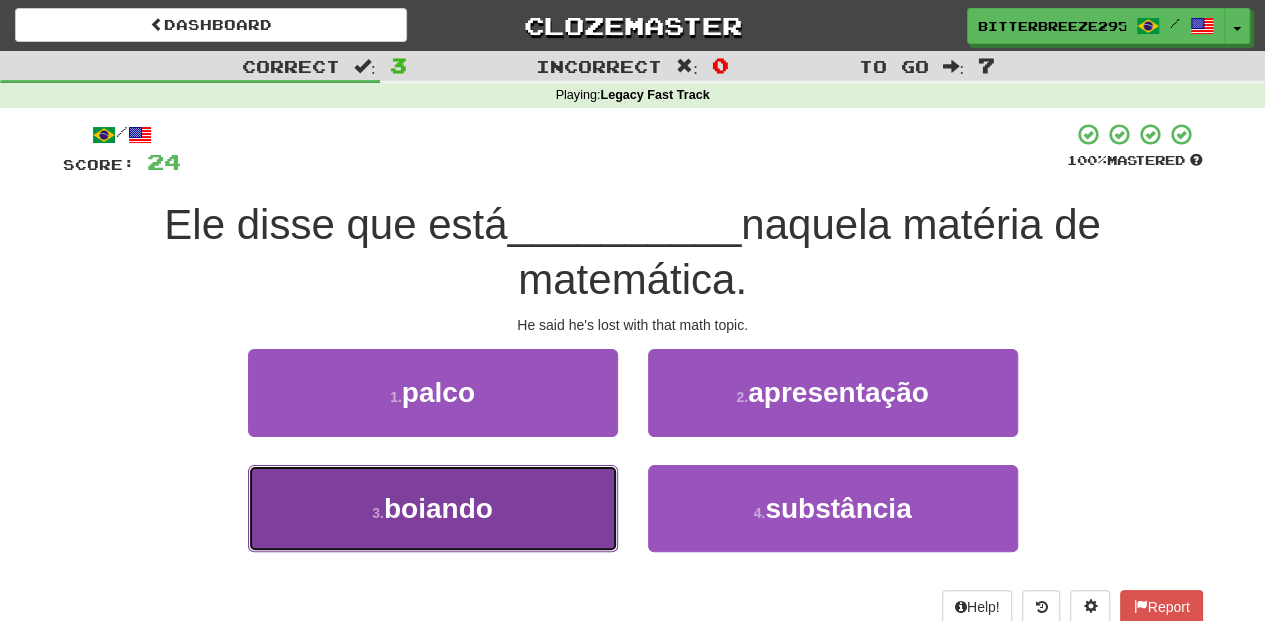 click on "[NUMBER] . boiando" at bounding box center [433, 508] 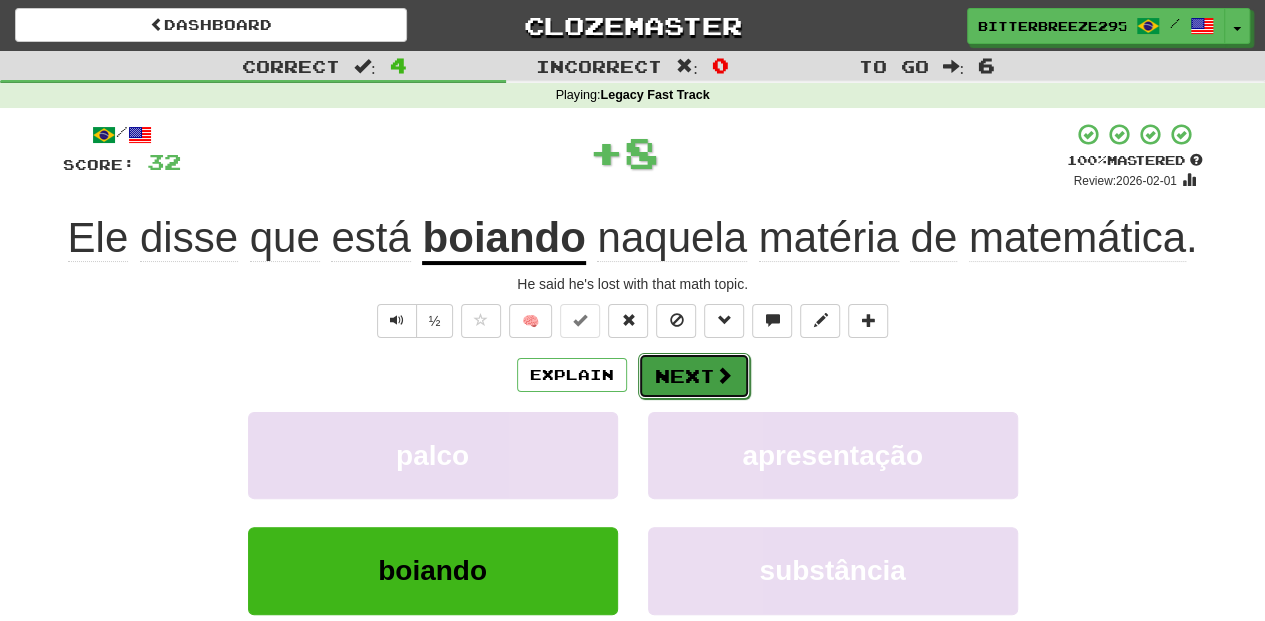 click on "Next" at bounding box center [694, 376] 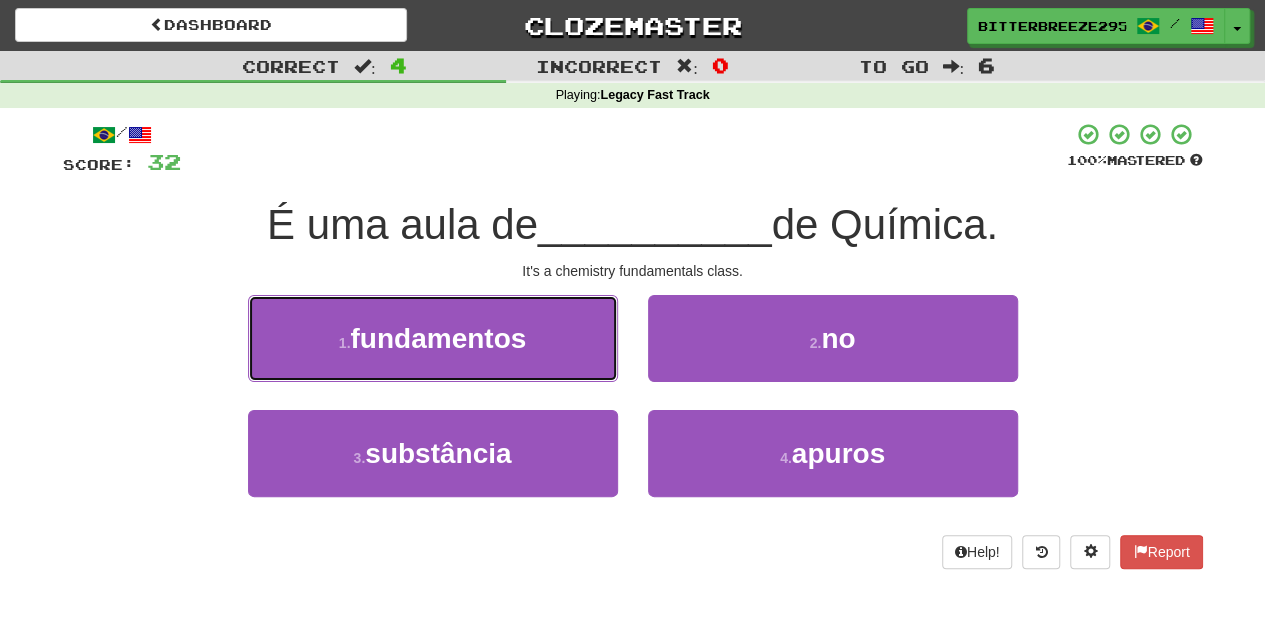 drag, startPoint x: 518, startPoint y: 334, endPoint x: 547, endPoint y: 345, distance: 31.016125 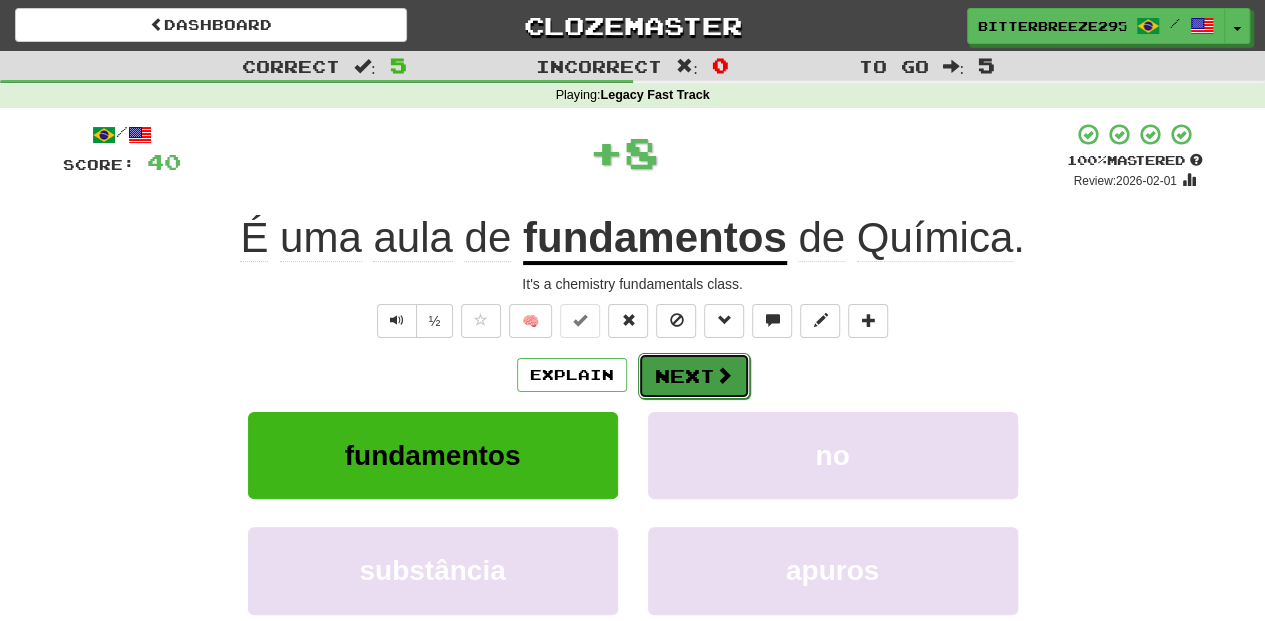click on "Next" at bounding box center (694, 376) 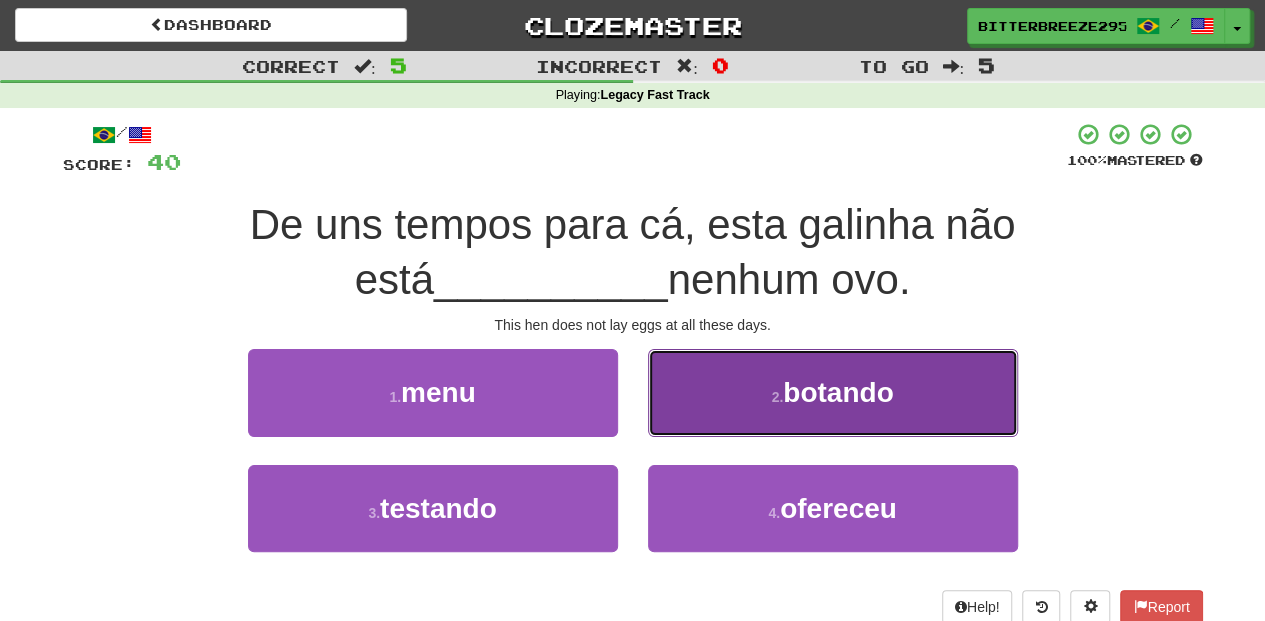click on "[NUMBER] . botando" at bounding box center (833, 392) 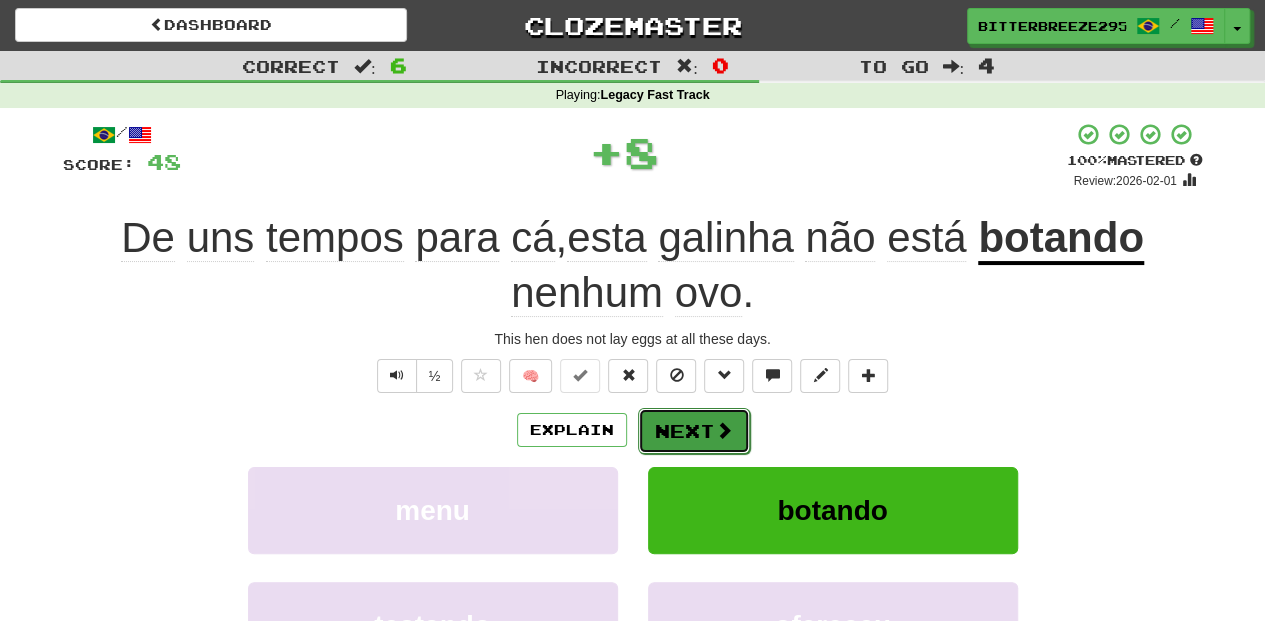click on "Next" at bounding box center (694, 431) 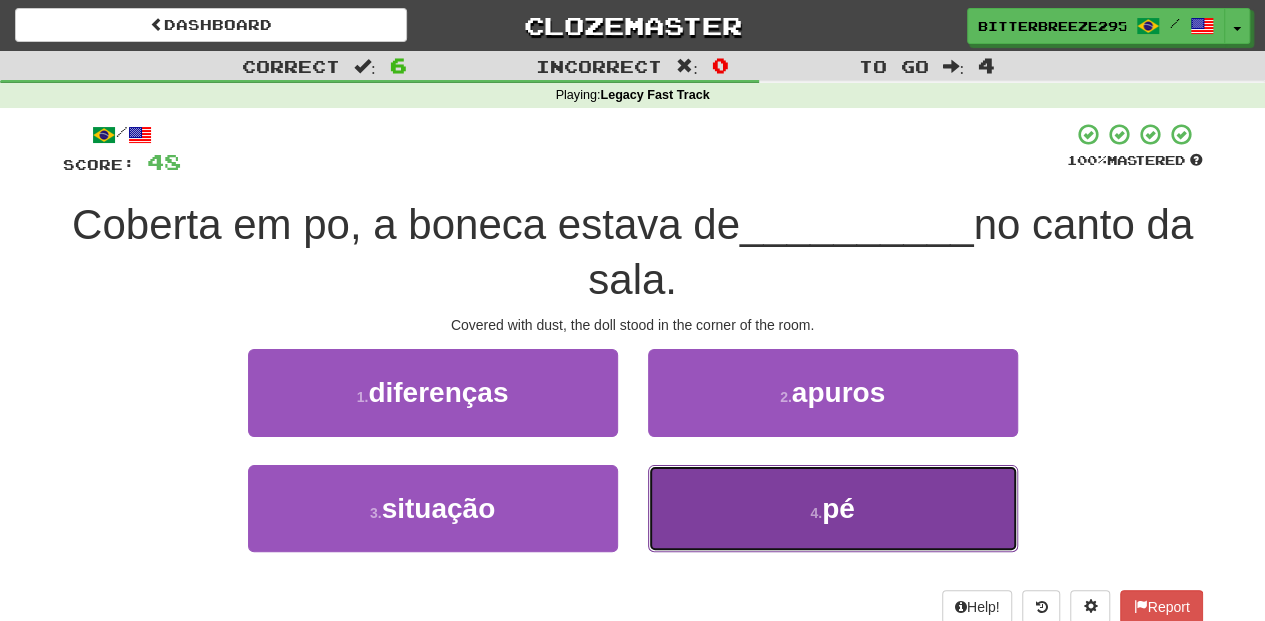 click on "[NUMBER] . pé" at bounding box center (833, 508) 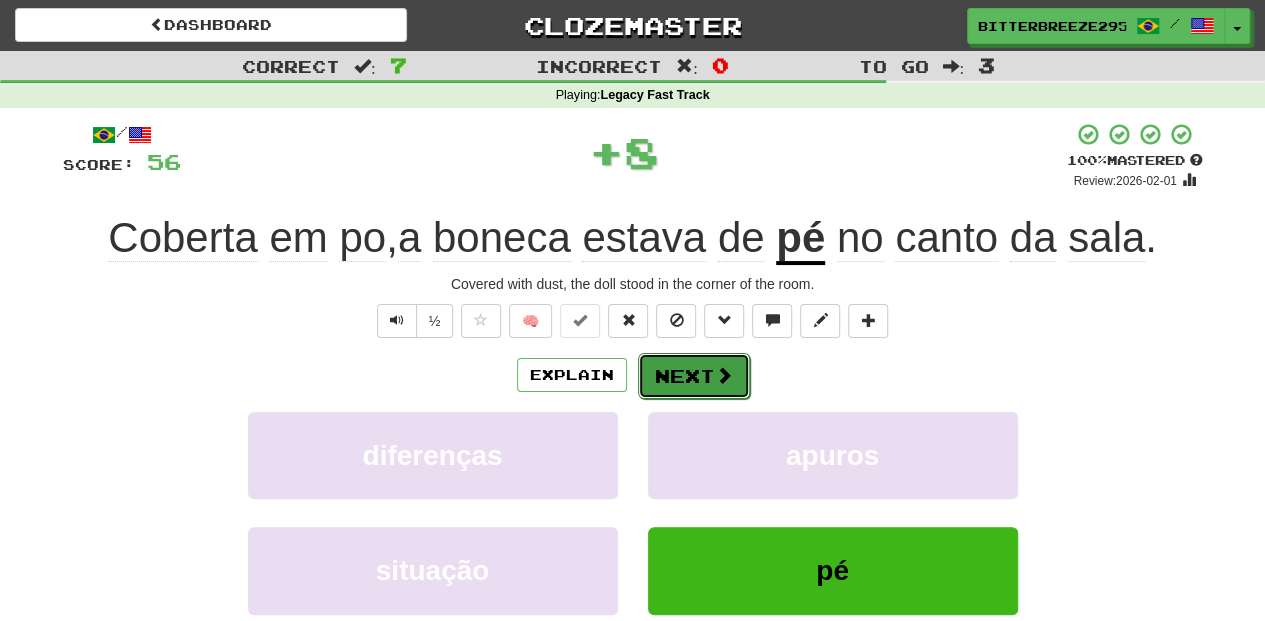 click on "Next" at bounding box center [694, 376] 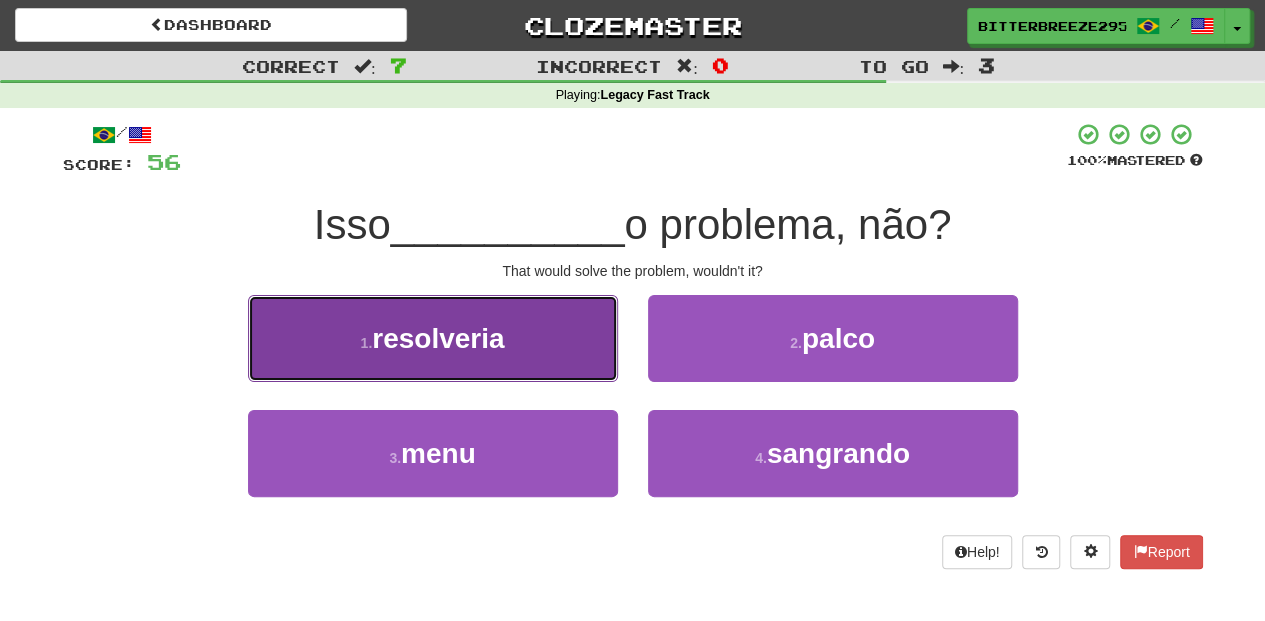 click on "[NUMBER] . resolveria" at bounding box center (433, 338) 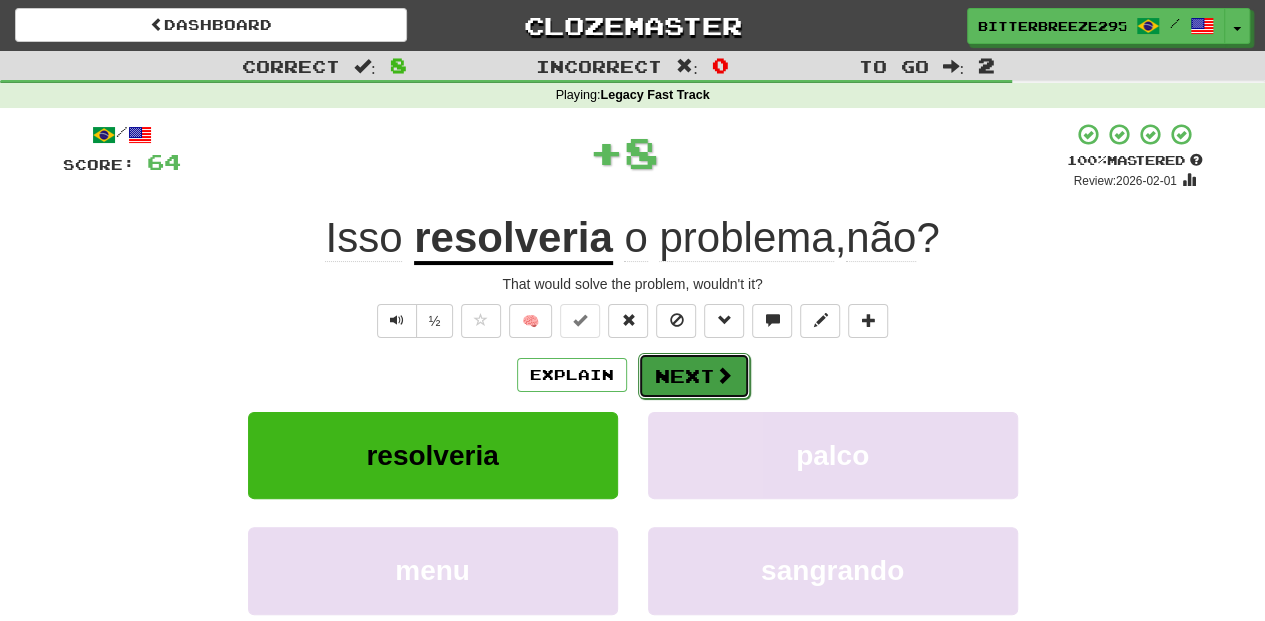 click on "Next" at bounding box center [694, 376] 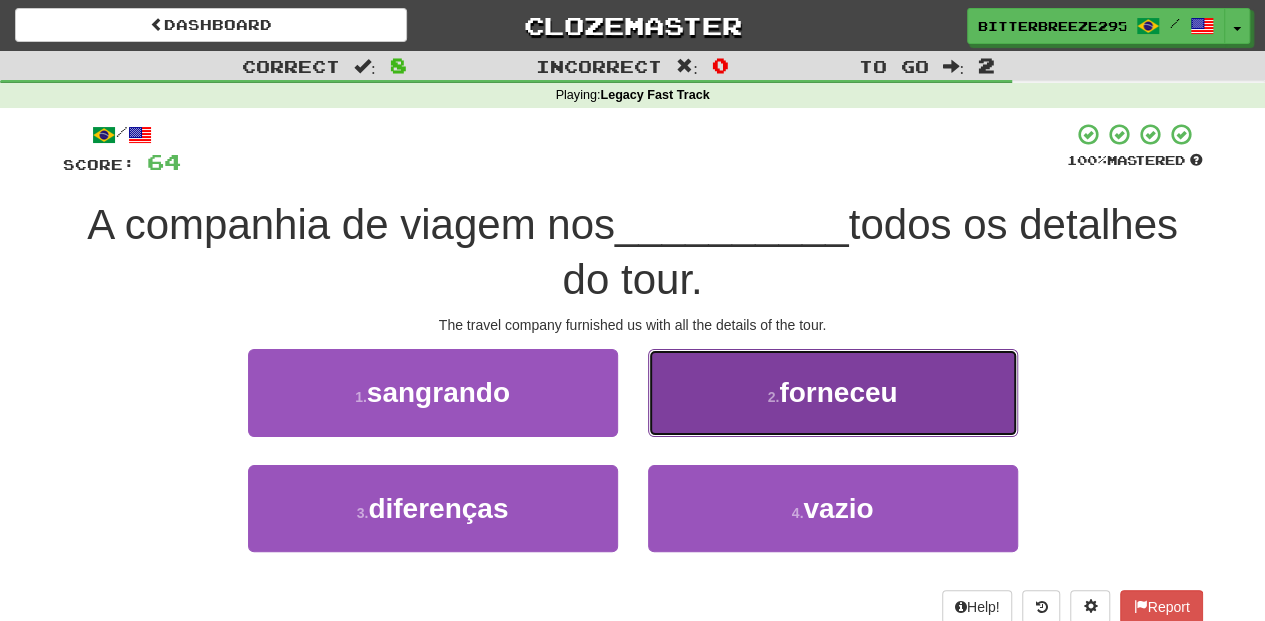 click on "[NUMBER] . forneceu" at bounding box center (833, 392) 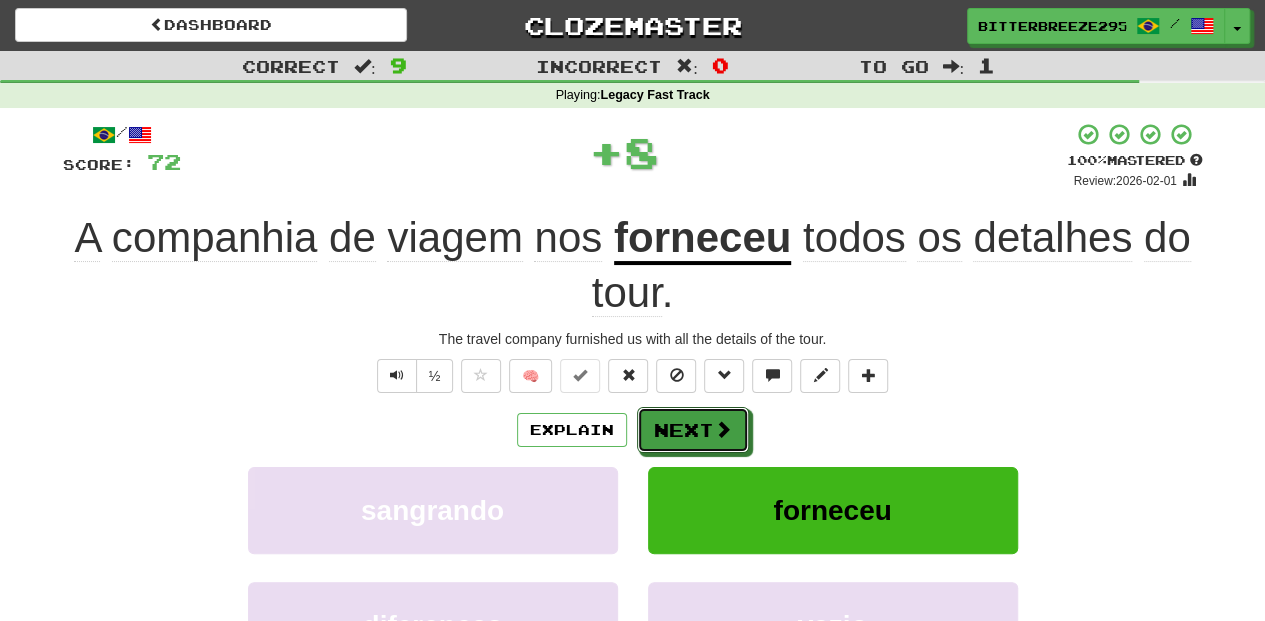 click on "Next" at bounding box center (693, 430) 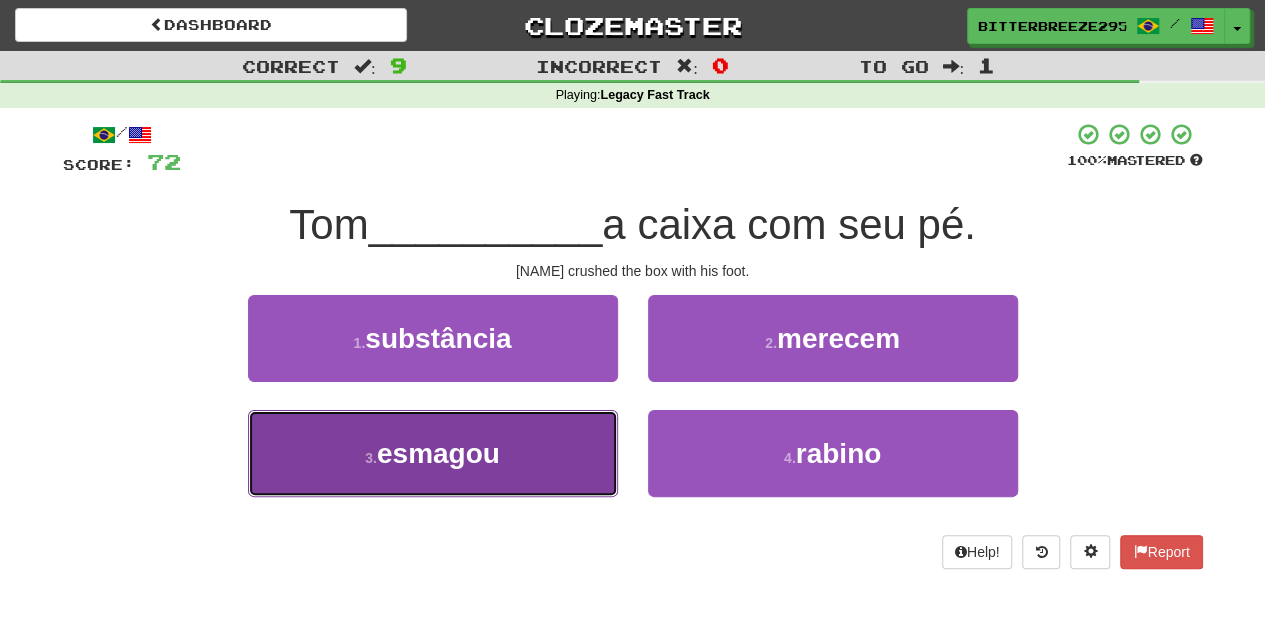 click on "[NUMBER] . esmagou" at bounding box center [433, 453] 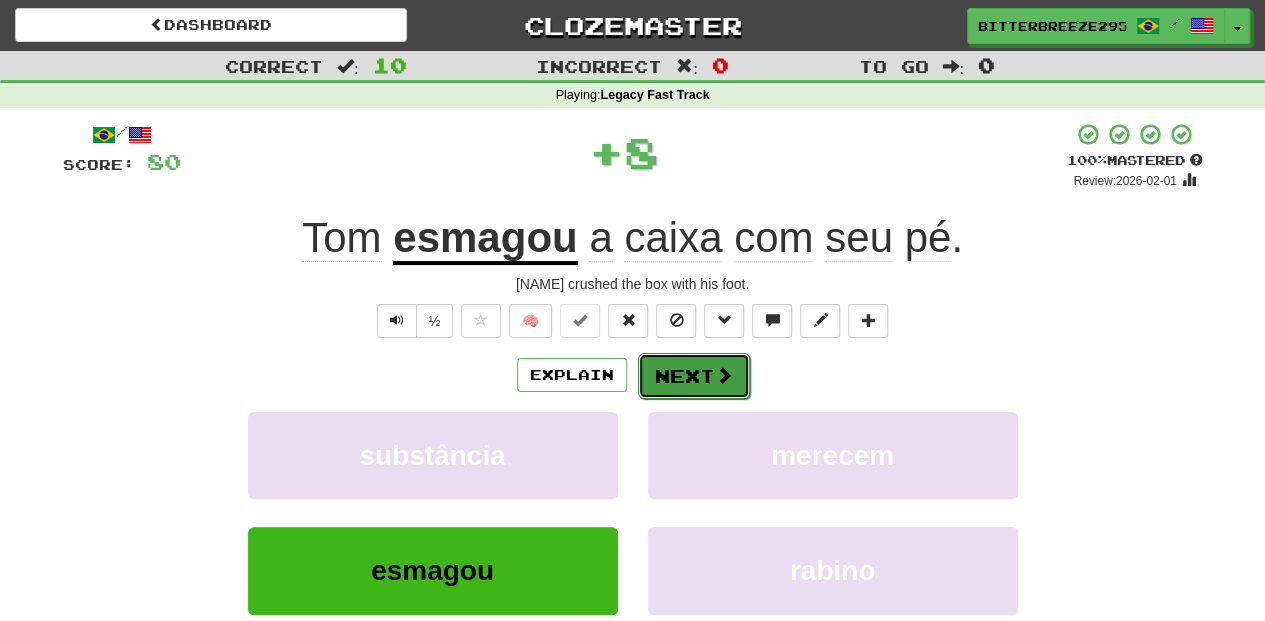 click on "Next" at bounding box center (694, 376) 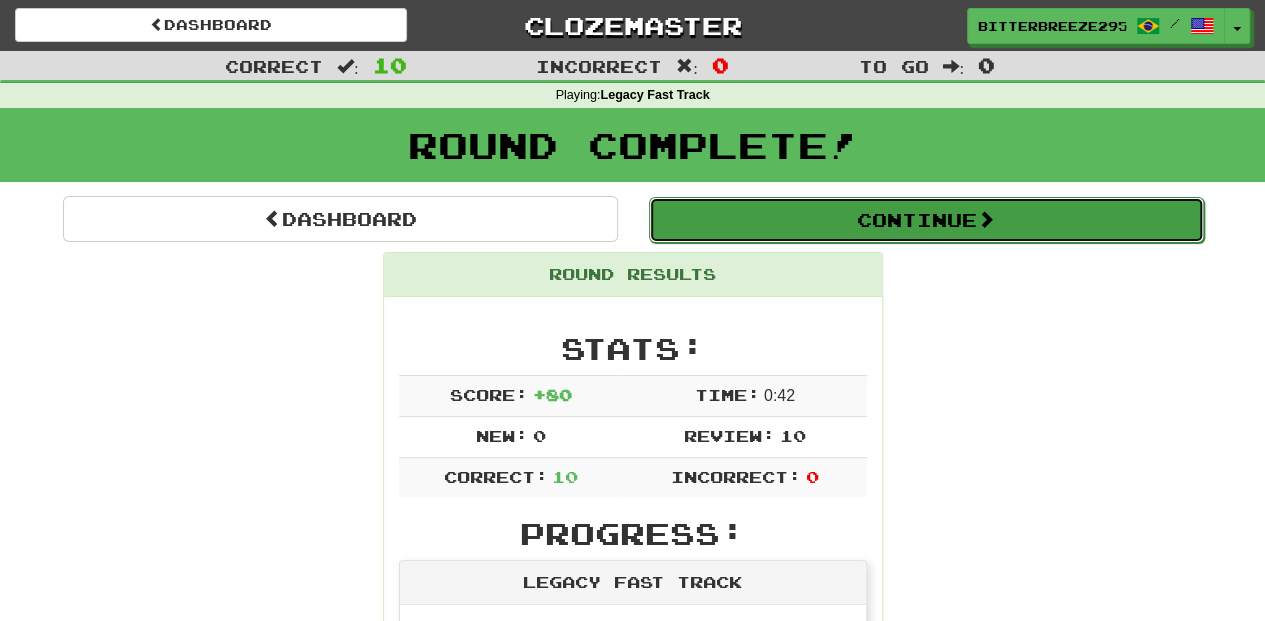 click on "Continue" at bounding box center (926, 220) 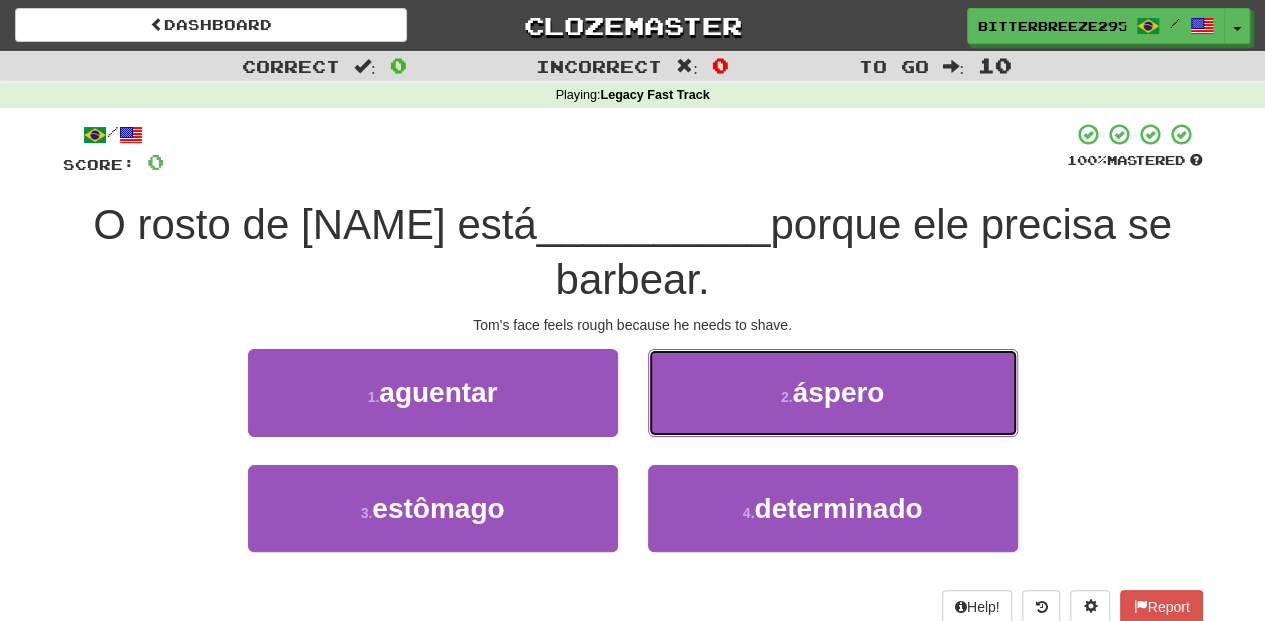 click on "[NUMBER] . áspero" at bounding box center (833, 392) 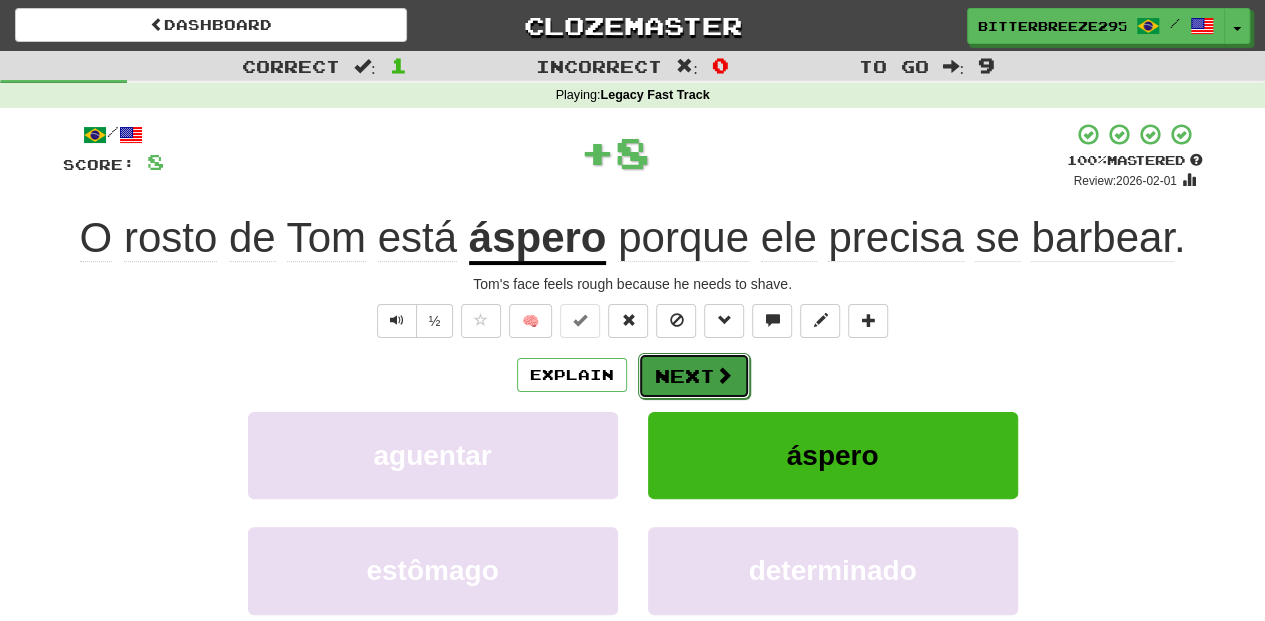 click on "Next" at bounding box center (694, 376) 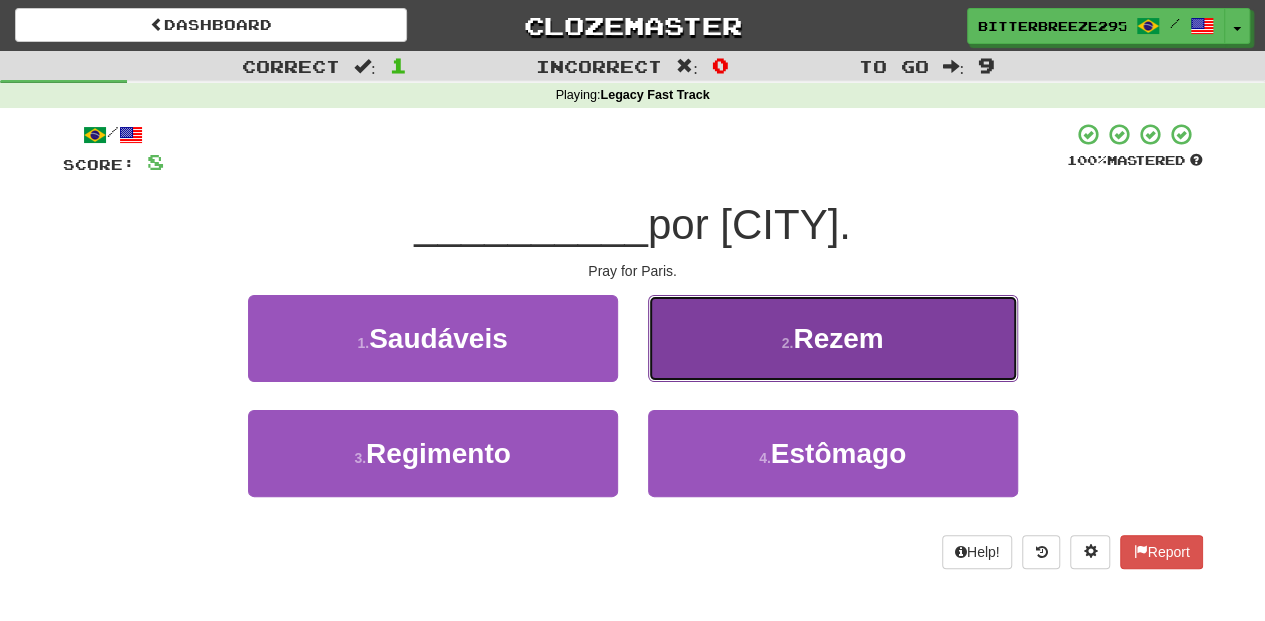 click on "[NUMBER] . Rezem" at bounding box center [833, 338] 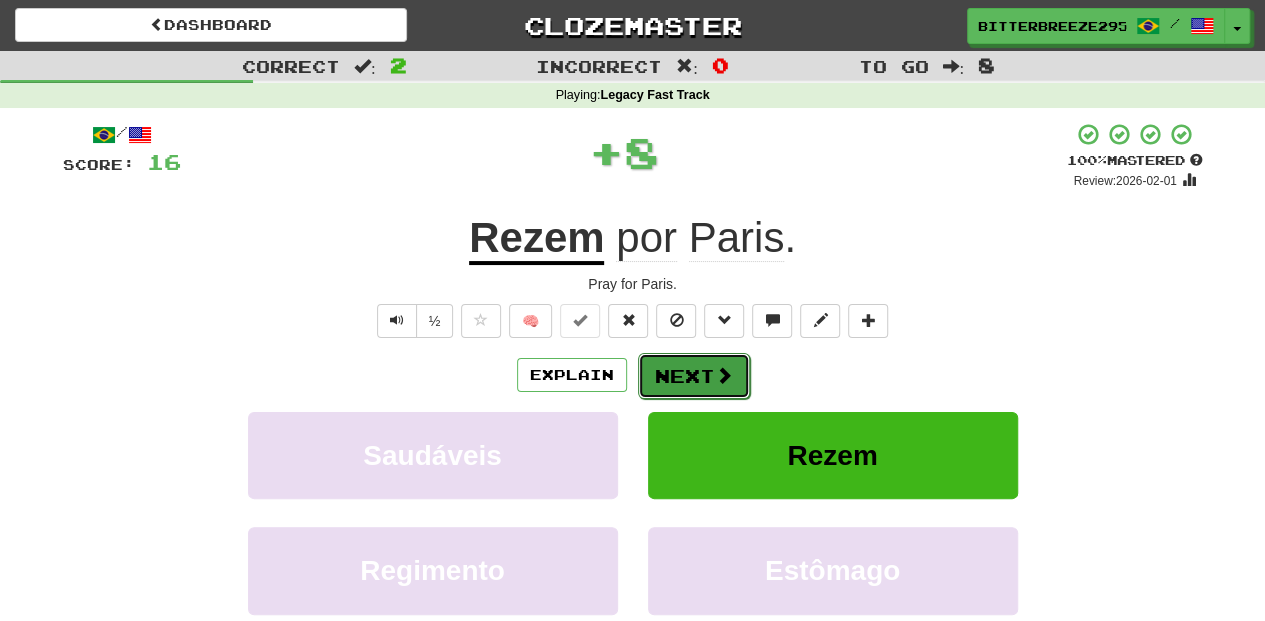 click on "Next" at bounding box center [694, 376] 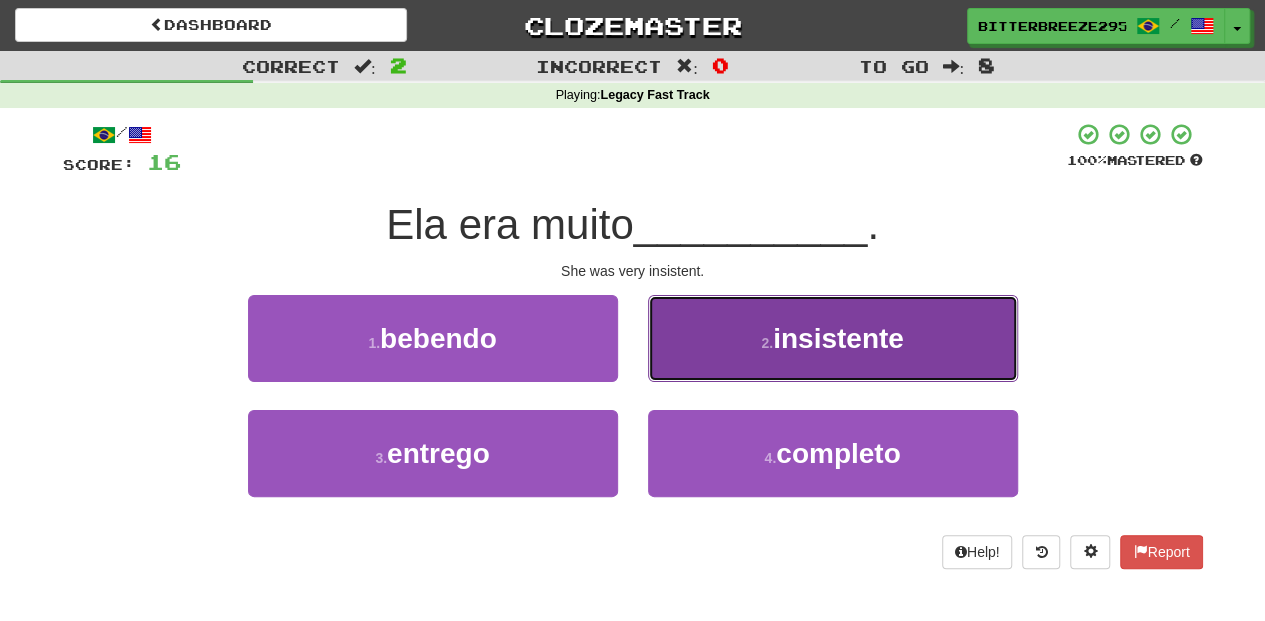 click on "[NUMBER] . insistente" at bounding box center [833, 338] 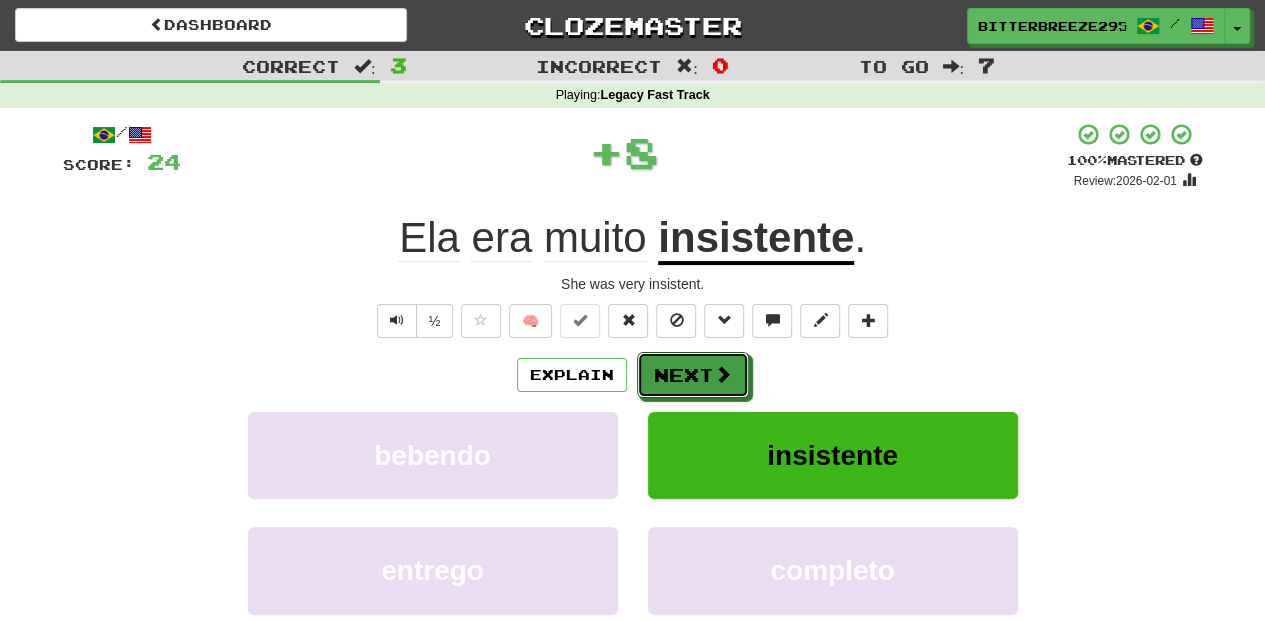 click on "Next" at bounding box center [693, 375] 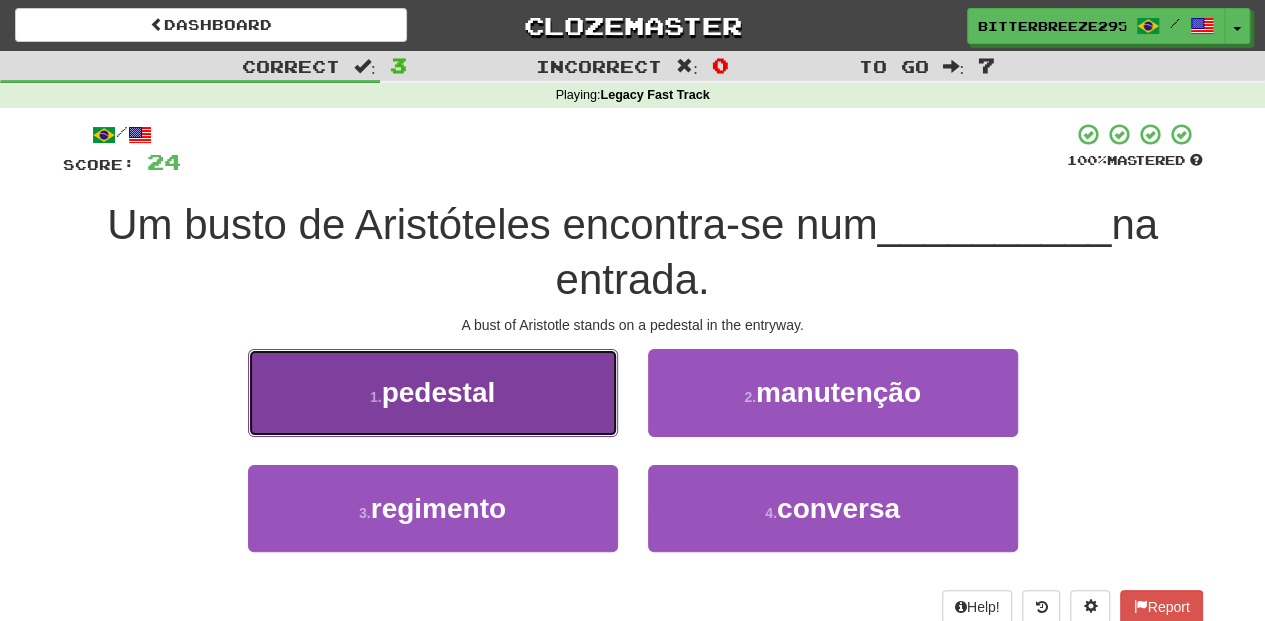 click on "[NUMBER] . pedestal" at bounding box center [433, 392] 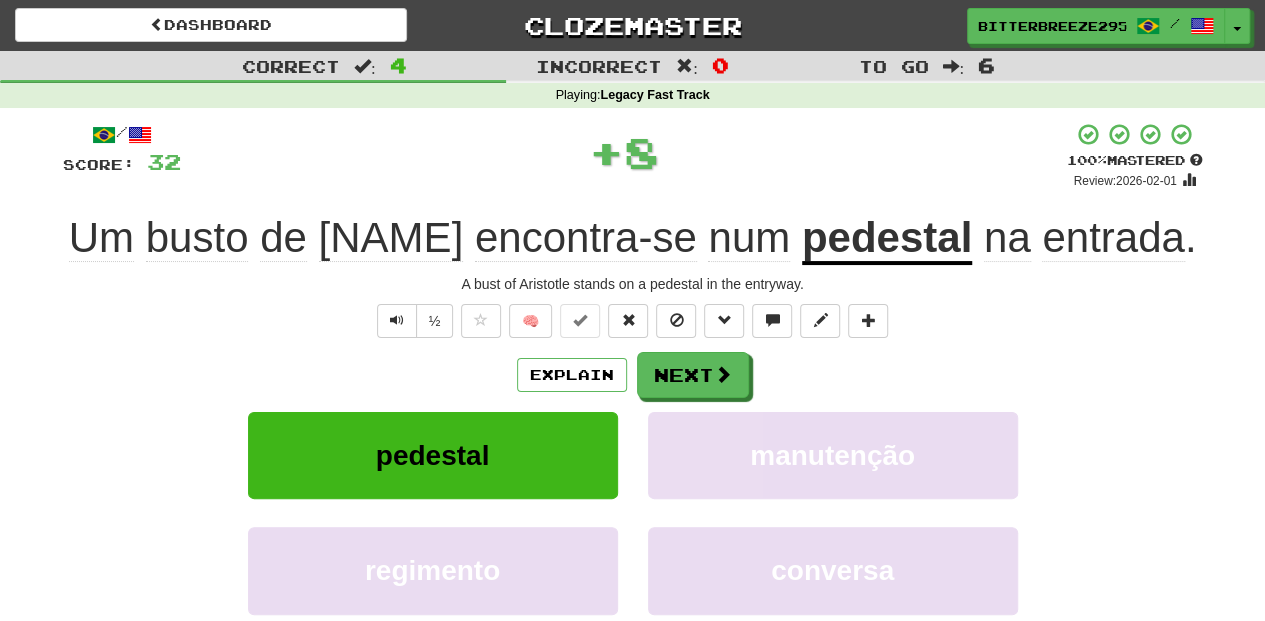 click on "68,696 + 8 100 % Mastered Review: 2026-02-01 Um busto de [NAME] encontra-se num pedestal na entrada . A bust of [NAME] stands on a pedestal in the entryway. ½ 🧠 Explain Next pedestal manutenção regimento conversa Learn more: pedestal manutenção regimento conversa Help! Report Sentence Source" at bounding box center (633, 435) 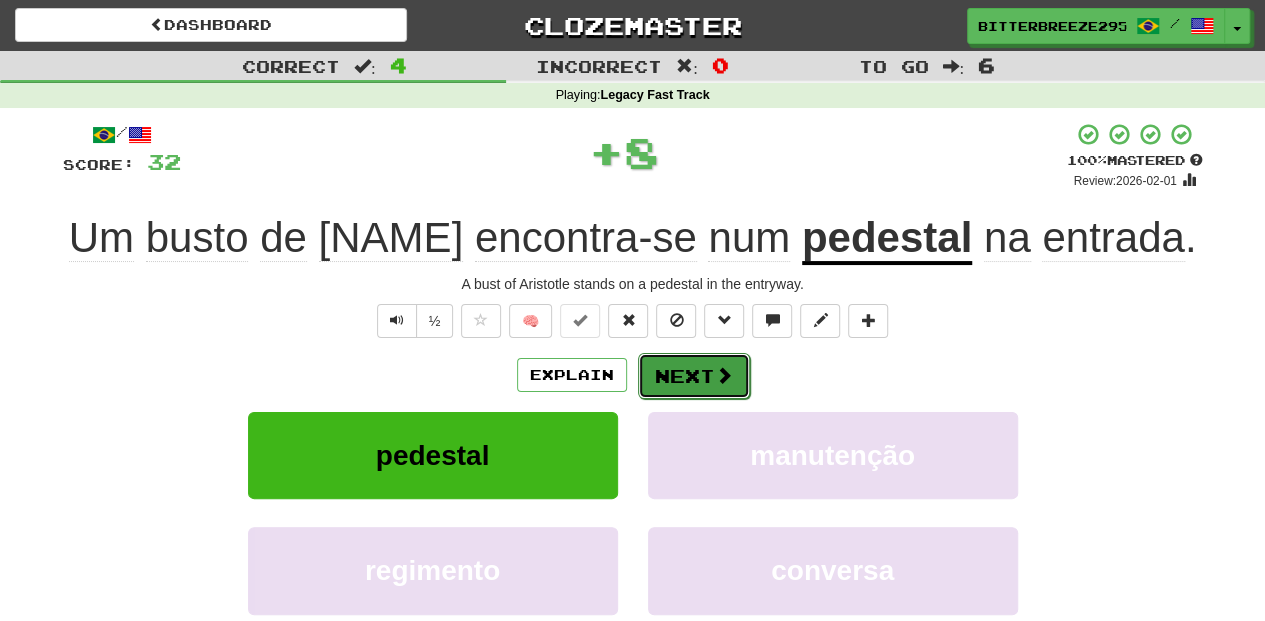 click on "Next" at bounding box center [694, 376] 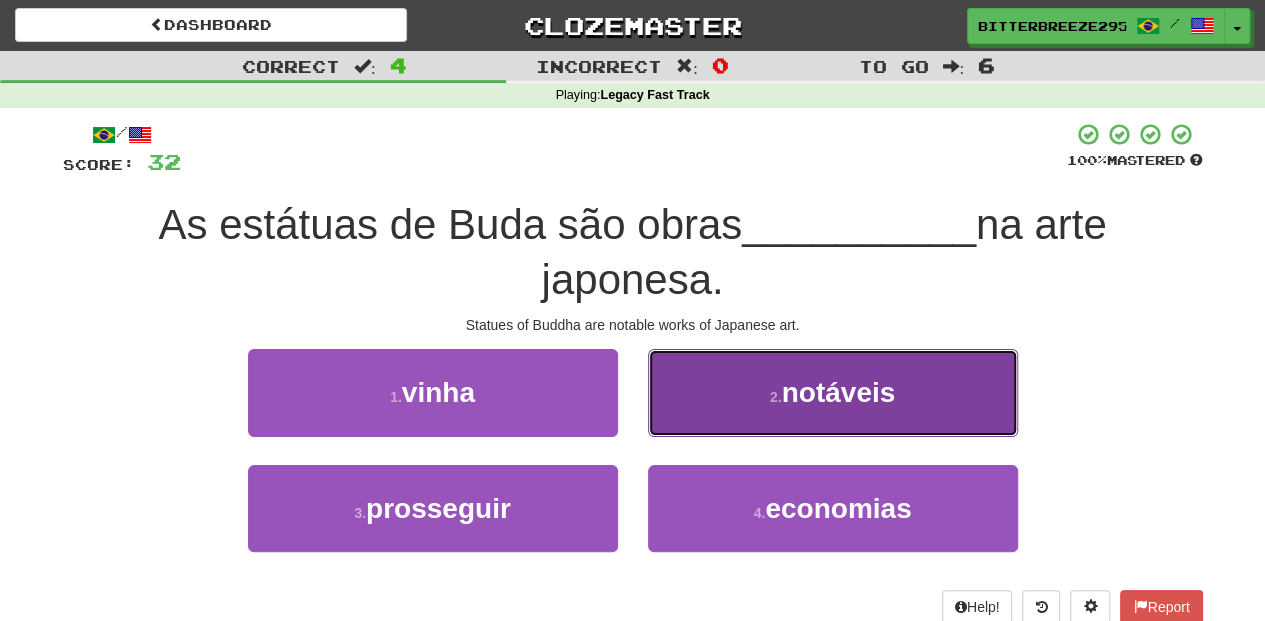 click on "[NUMBER] . notáveis" at bounding box center [833, 392] 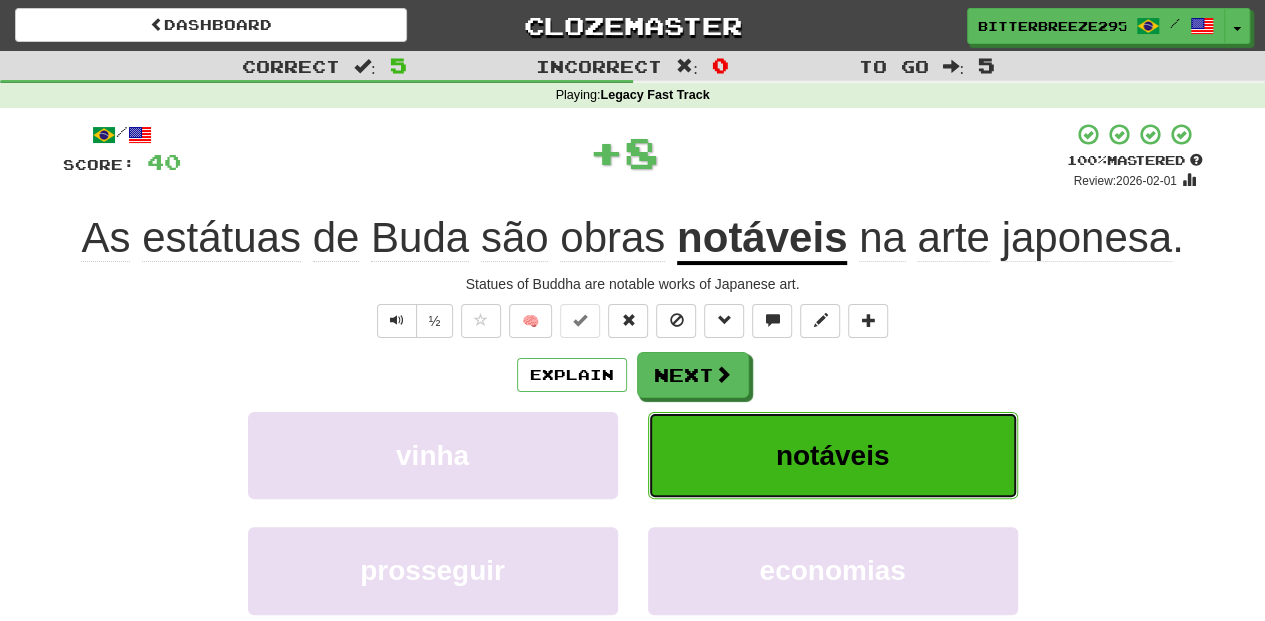 click on "notáveis" at bounding box center [833, 455] 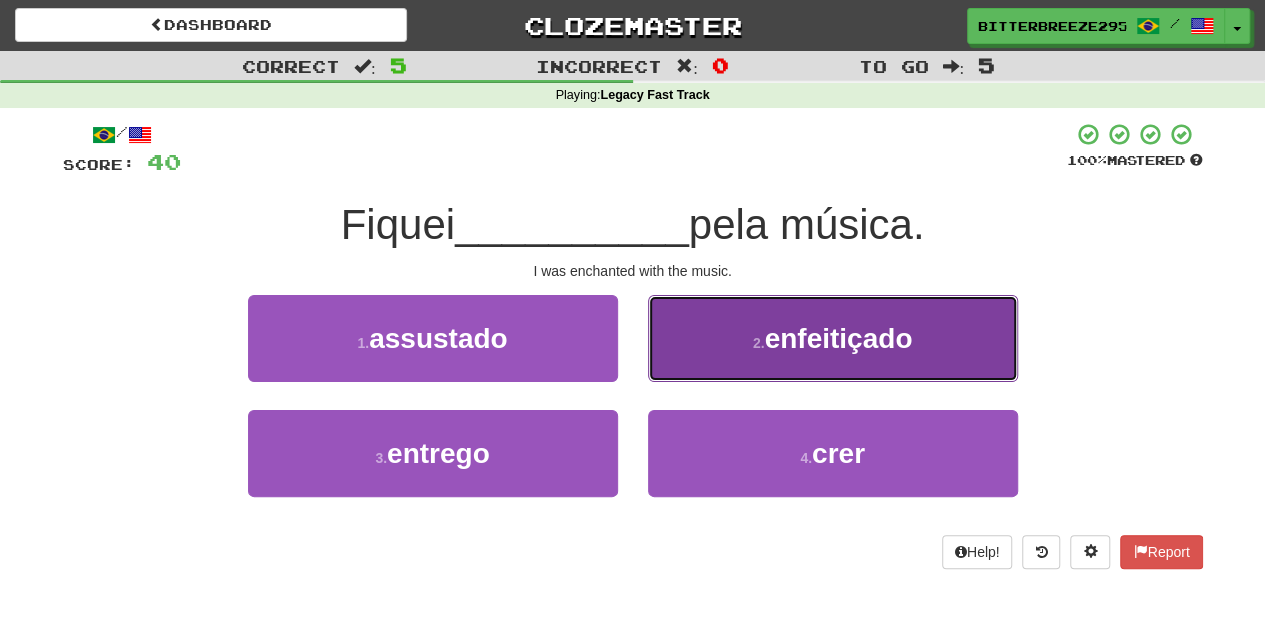click on "[NUMBER] . enfeitiçado" at bounding box center (833, 338) 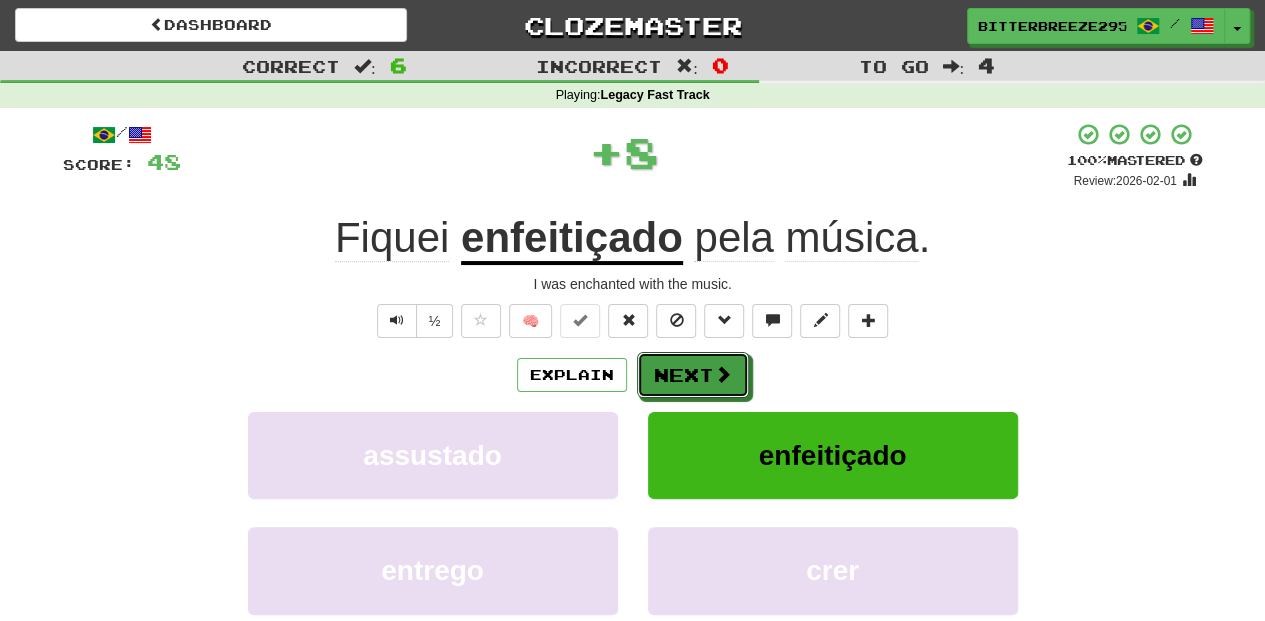 click on "Next" at bounding box center [693, 375] 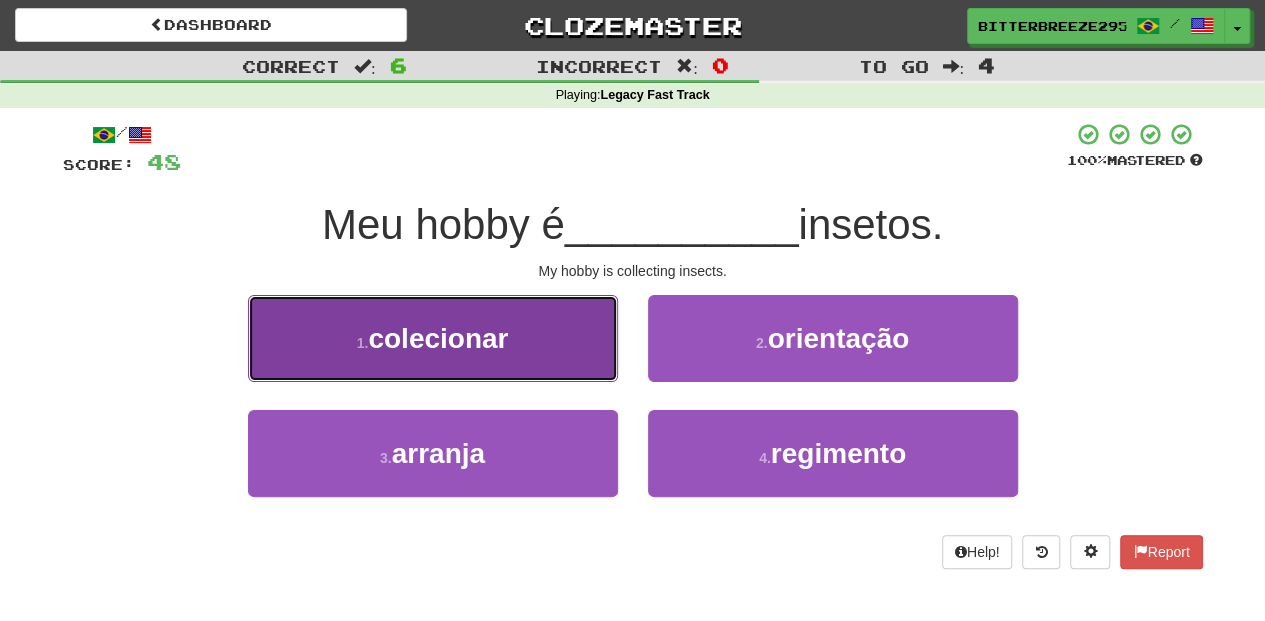 click on "colecionar" at bounding box center (438, 338) 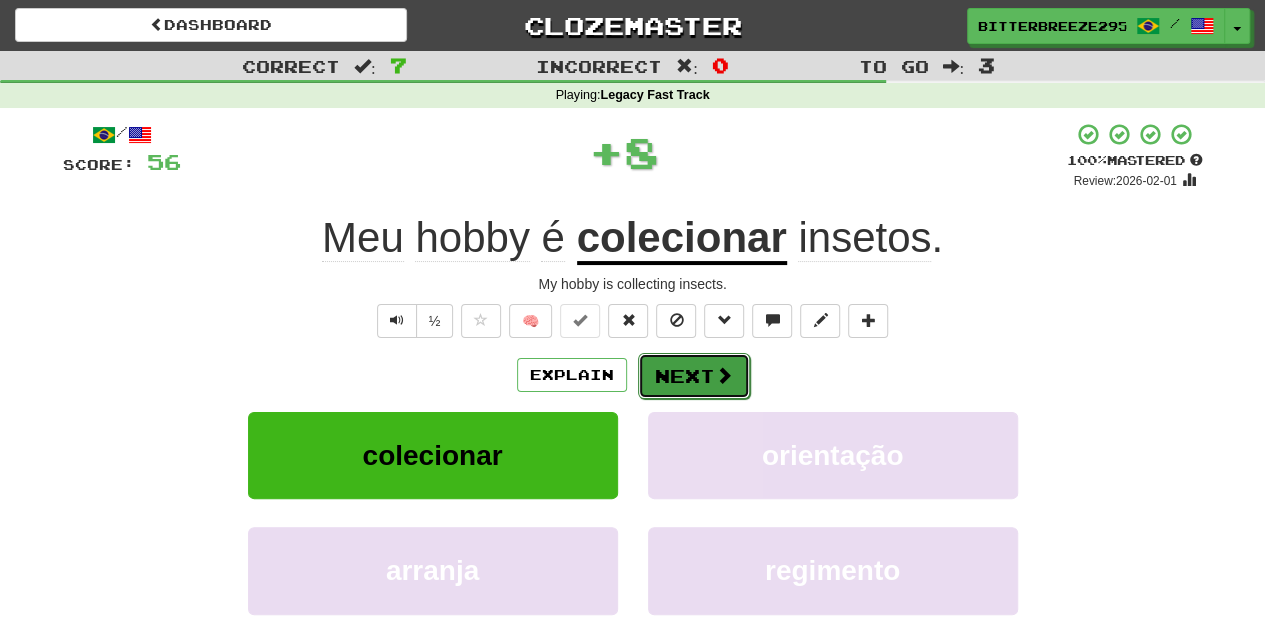 click on "Next" at bounding box center (694, 376) 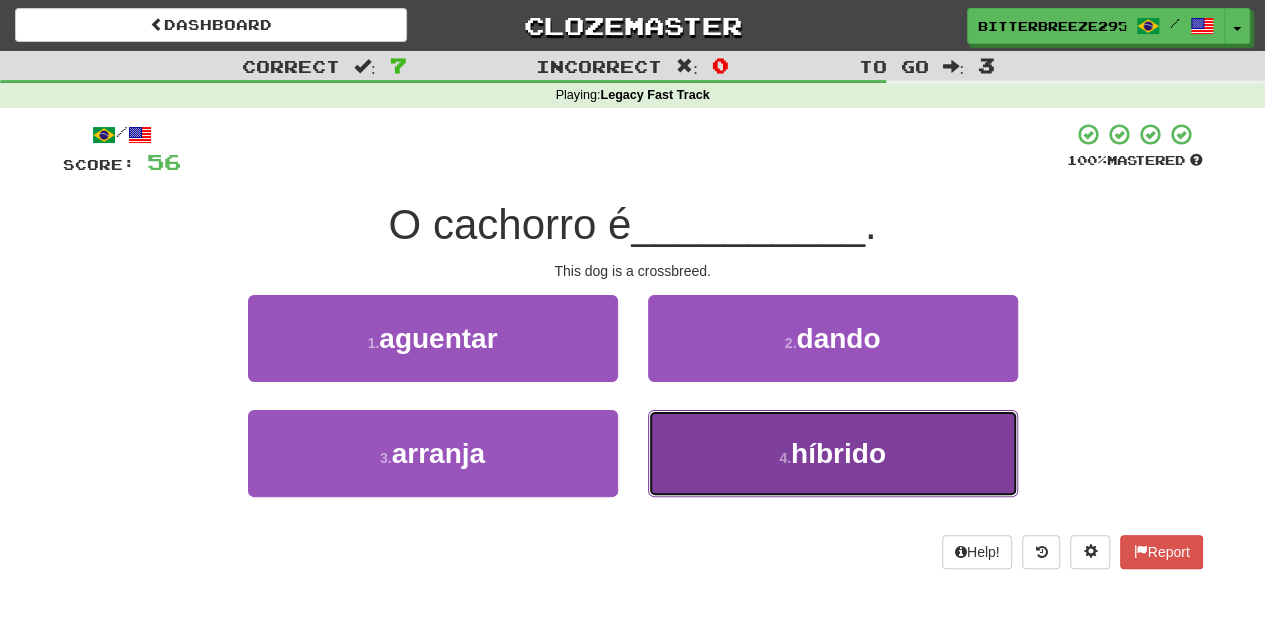 click on "[NUMBER] . híbrido" at bounding box center (833, 453) 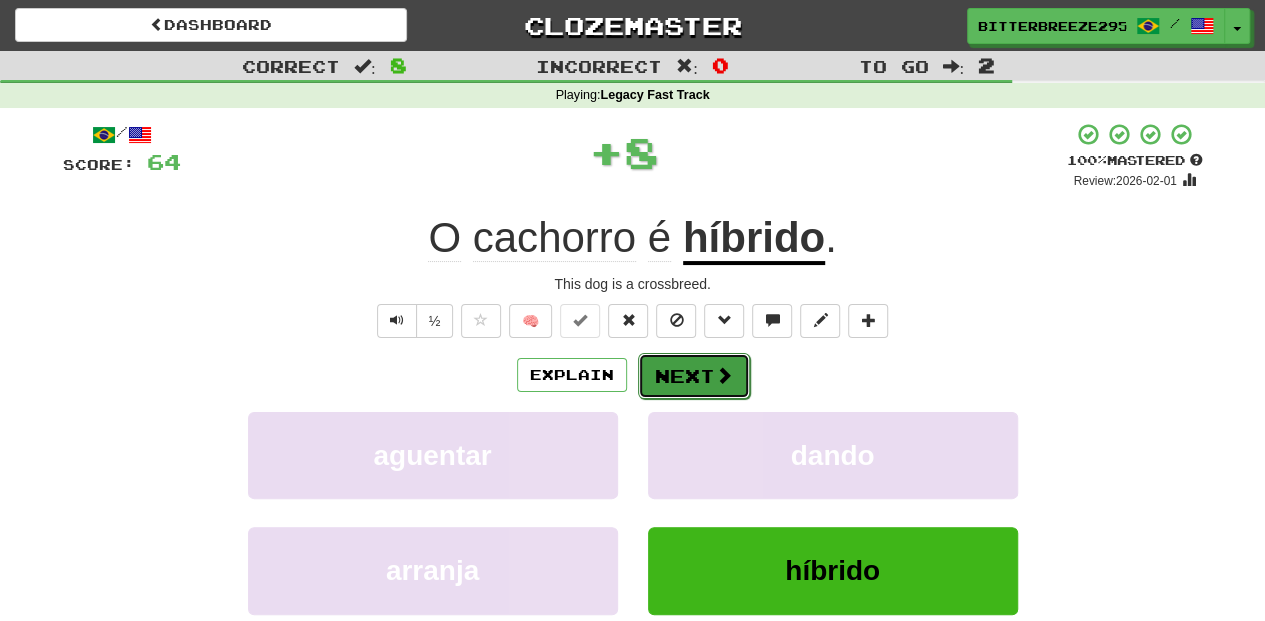 click on "Next" at bounding box center (694, 376) 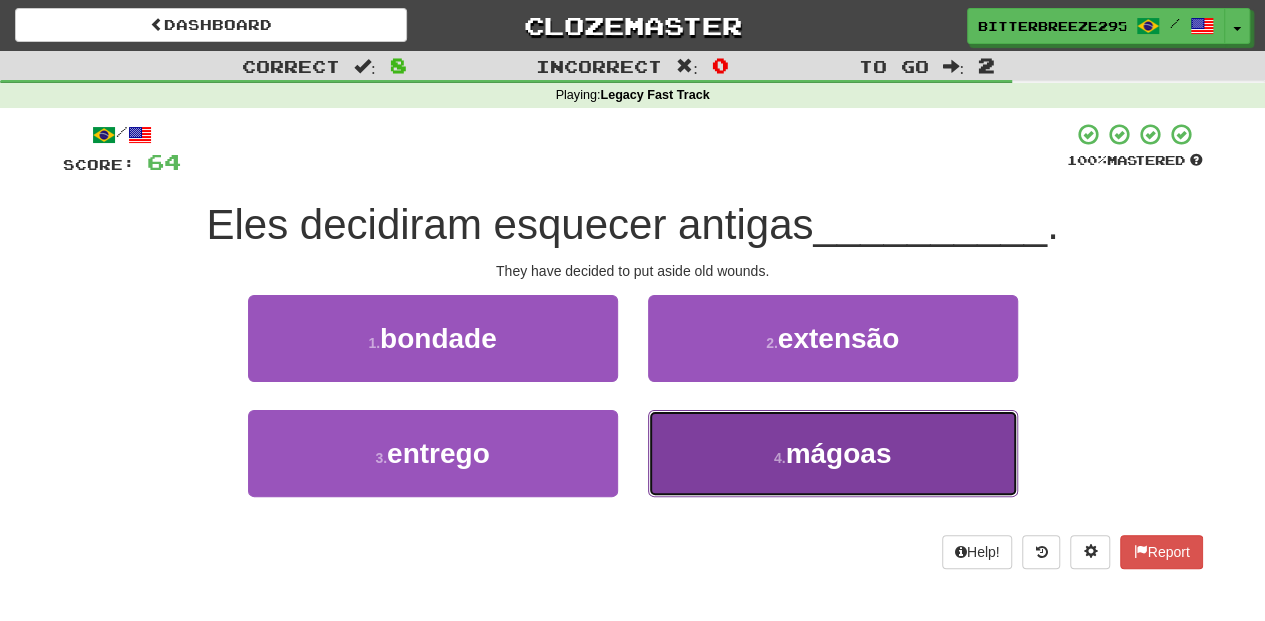 click on "[NUMBER] . mágoas" at bounding box center (833, 453) 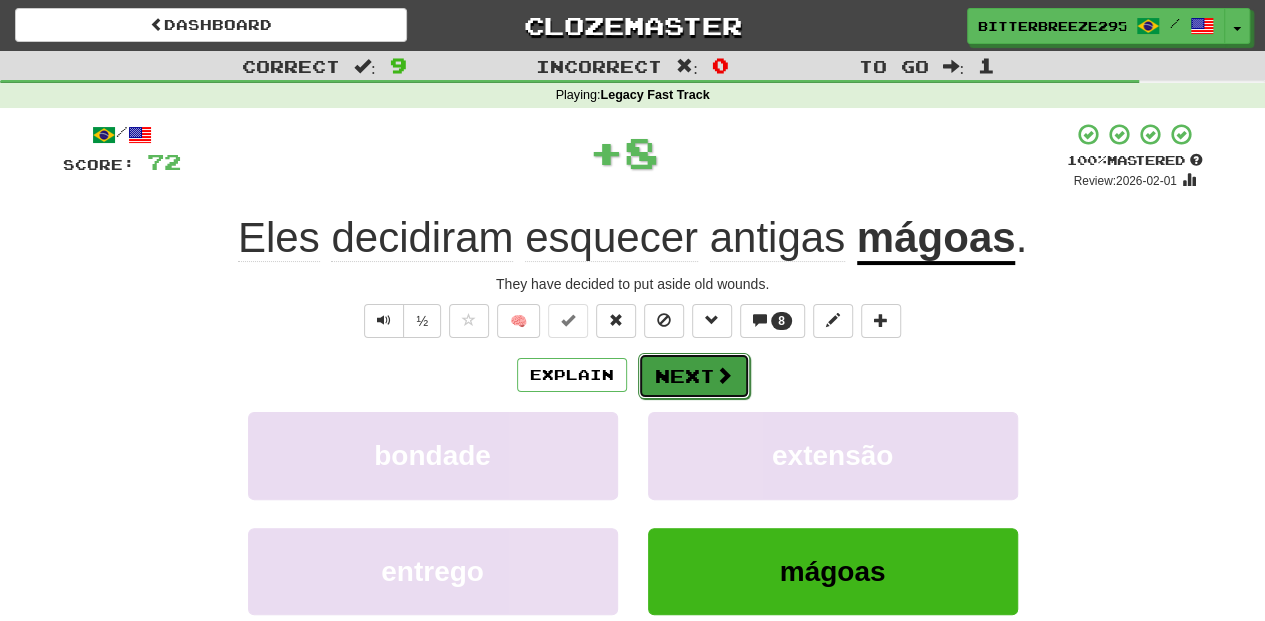 click on "Next" at bounding box center [694, 376] 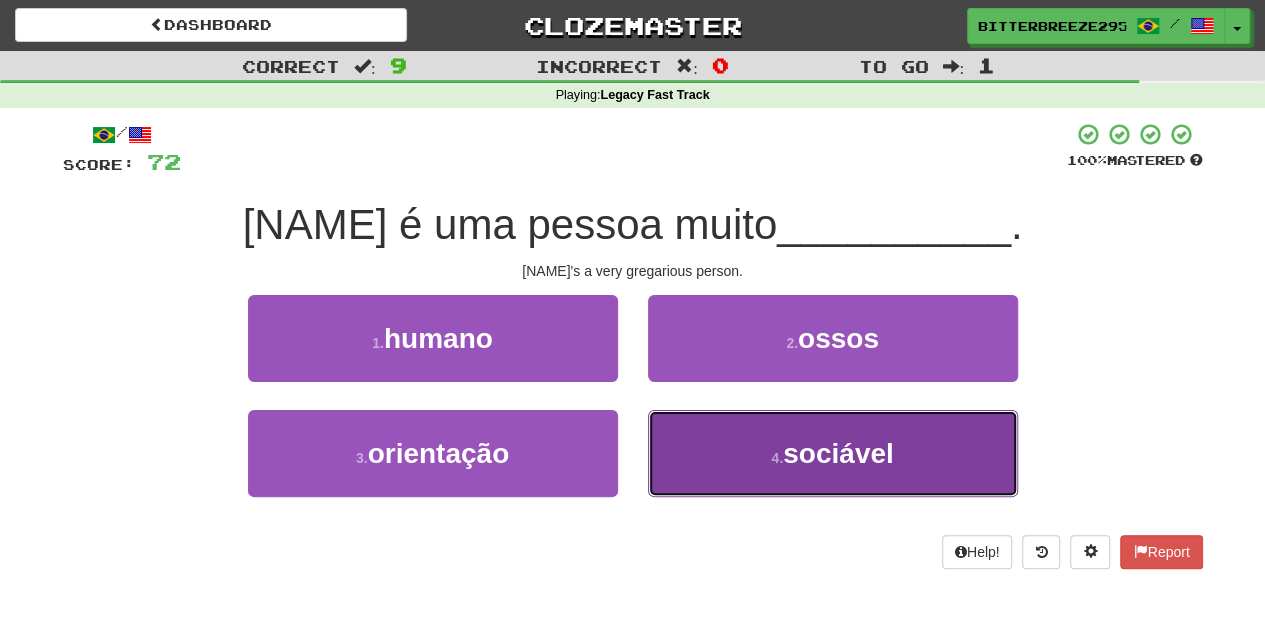 click on "[NUMBER] . sociável" at bounding box center (833, 453) 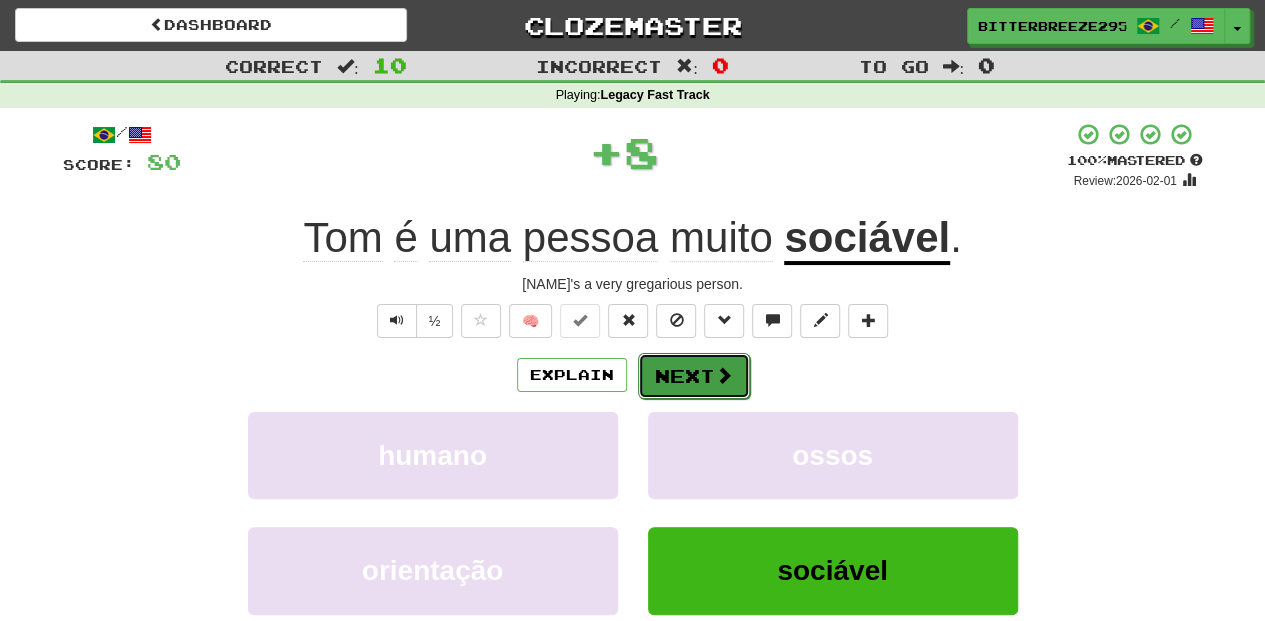 click on "Next" at bounding box center (694, 376) 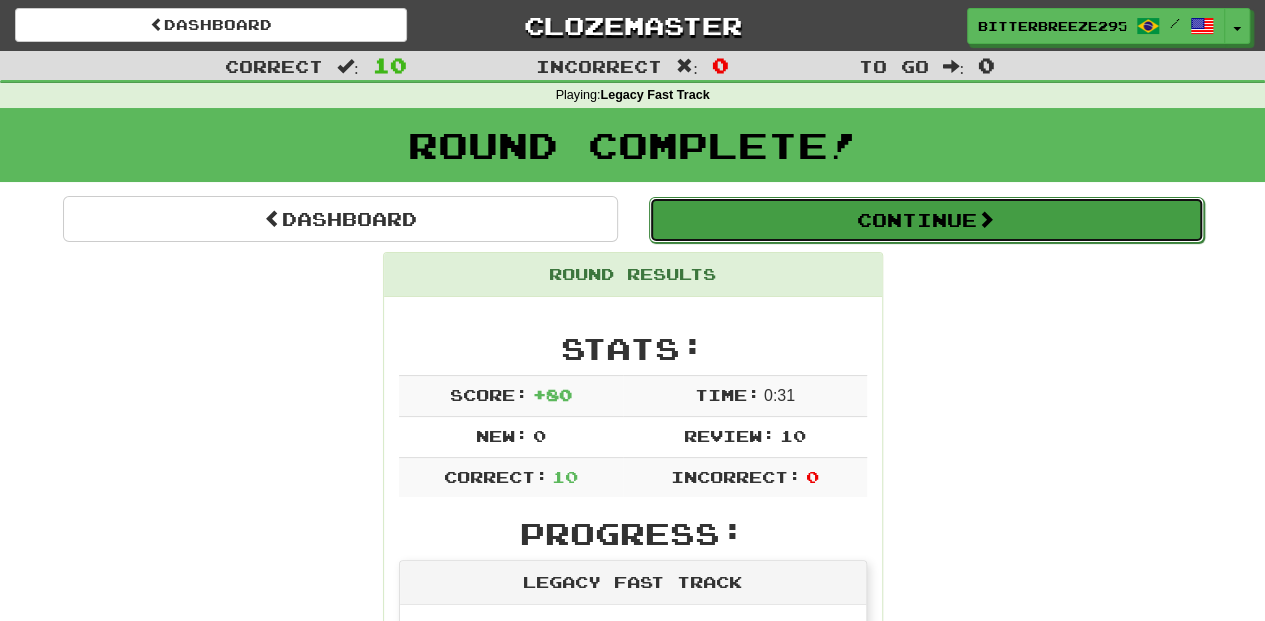 click on "Continue" at bounding box center (926, 220) 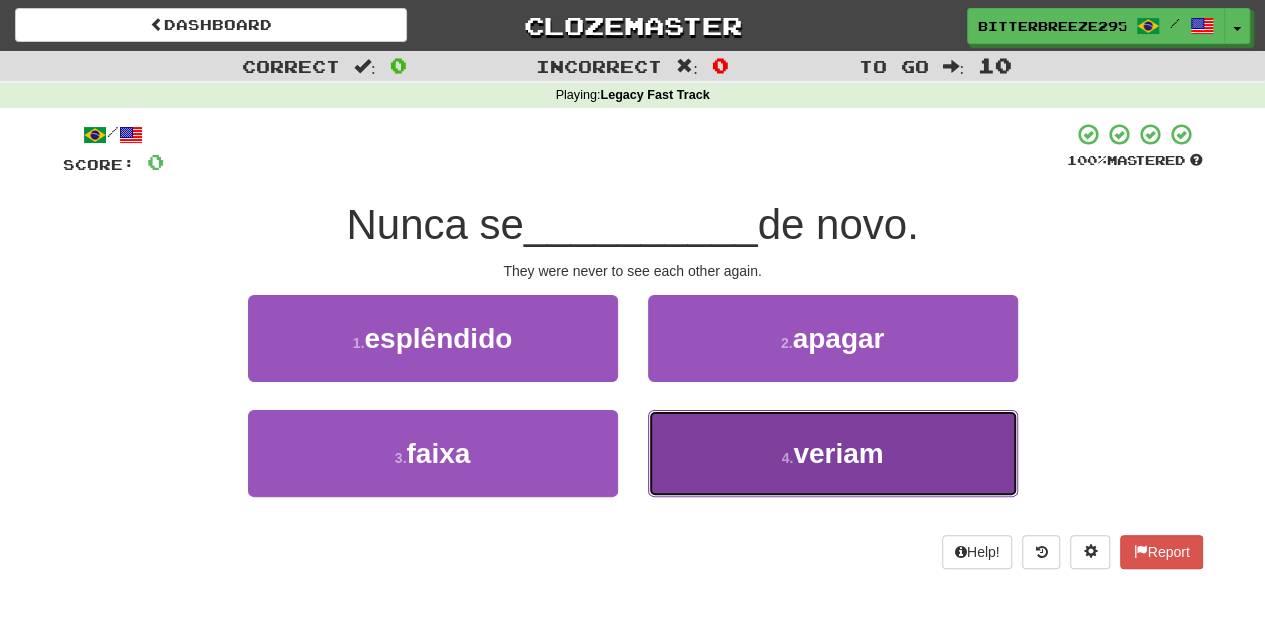 click on "[NUMBER] . veriam" at bounding box center [833, 453] 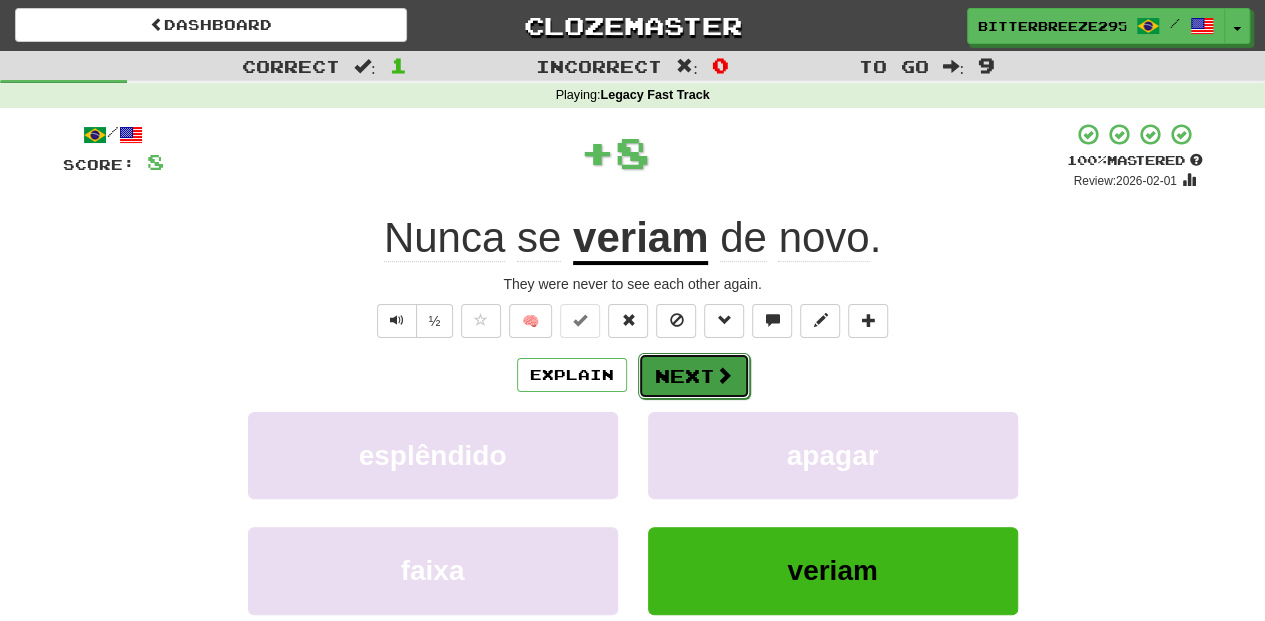 click on "Next" at bounding box center (694, 376) 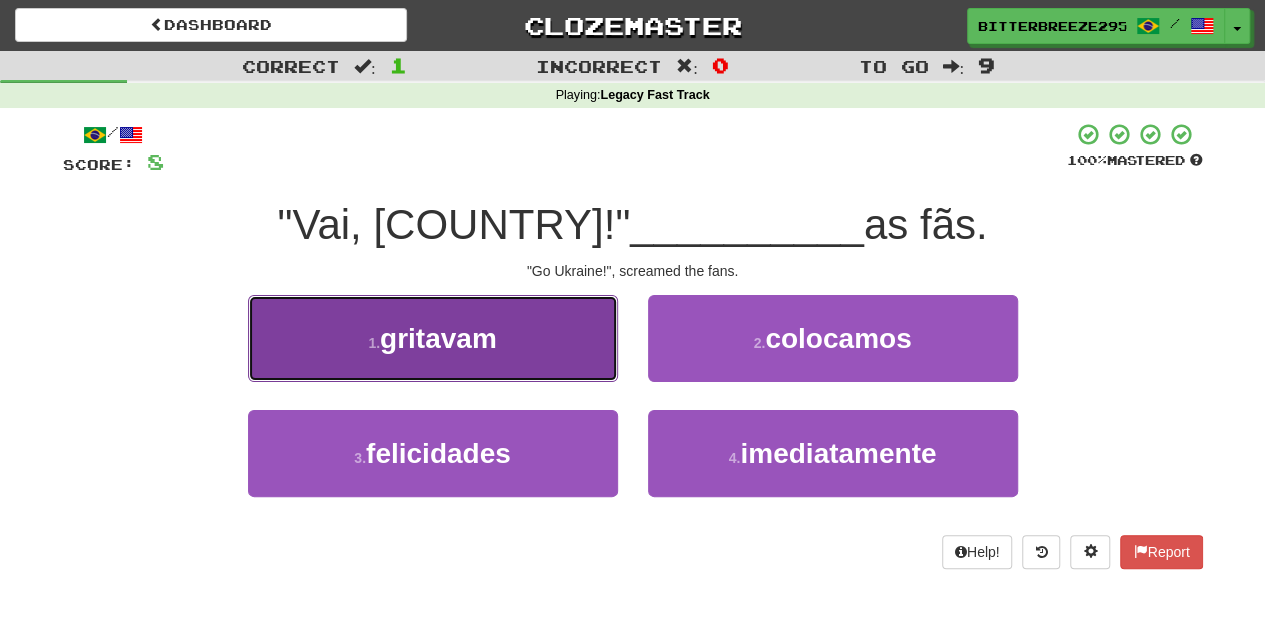 click on "[NUMBER] . gritavam" at bounding box center [433, 338] 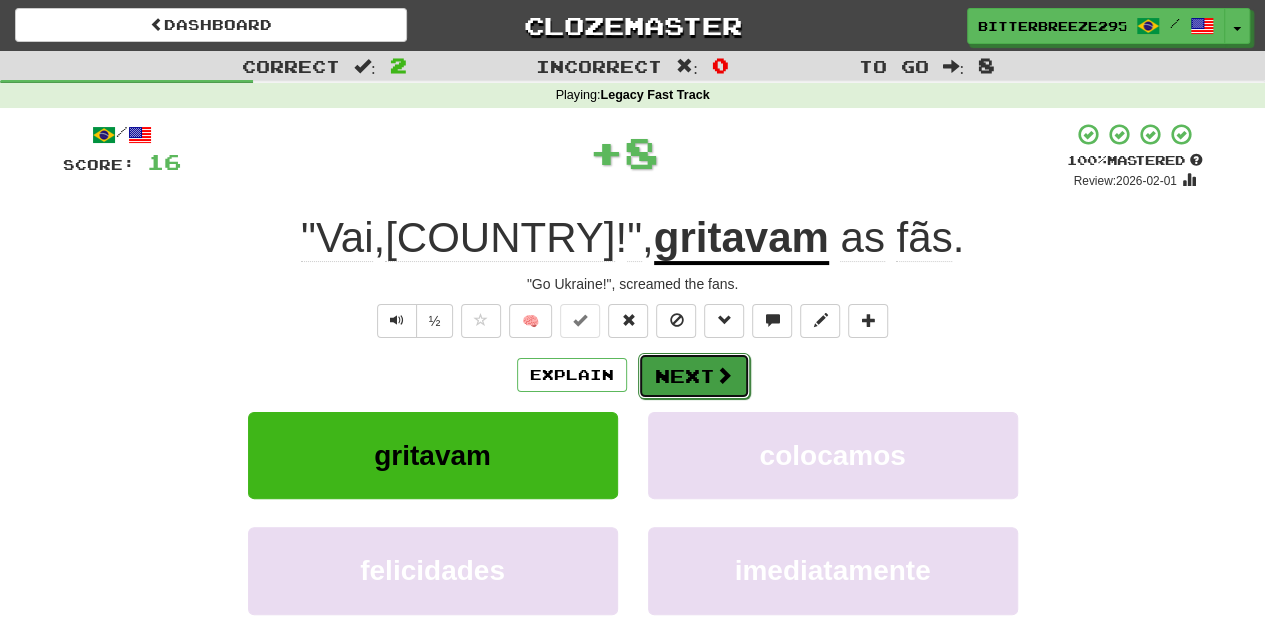 click on "Next" at bounding box center [694, 376] 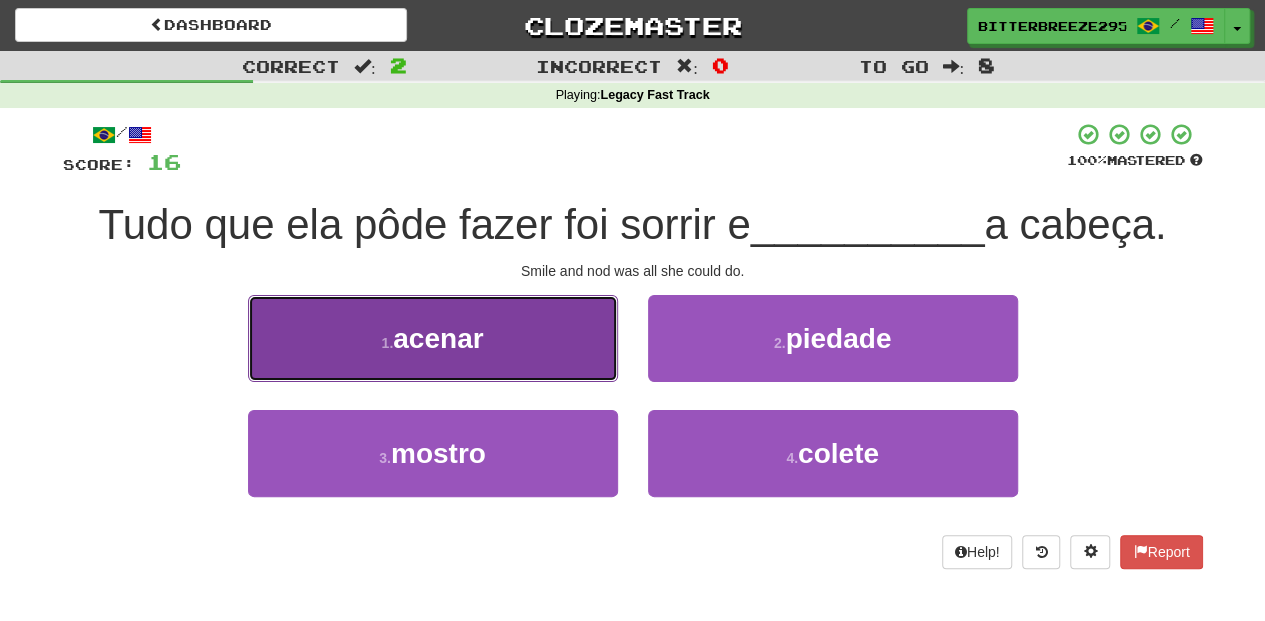 click on "[NUMBER] . acenar" at bounding box center [433, 338] 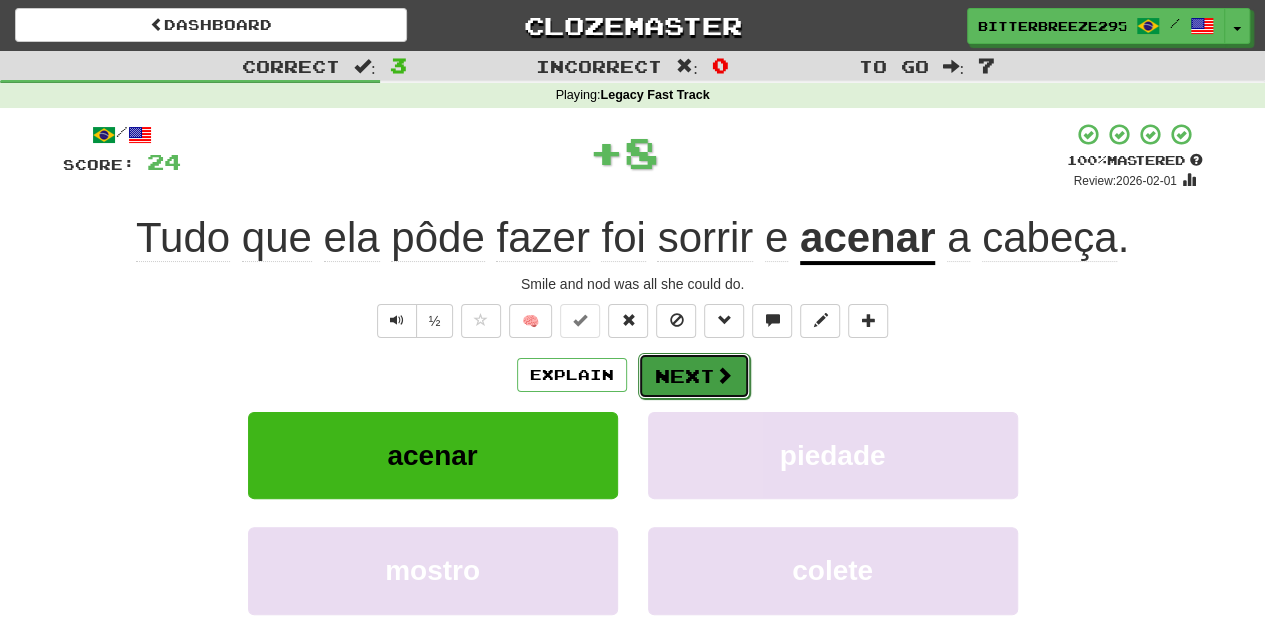 click on "Next" at bounding box center [694, 376] 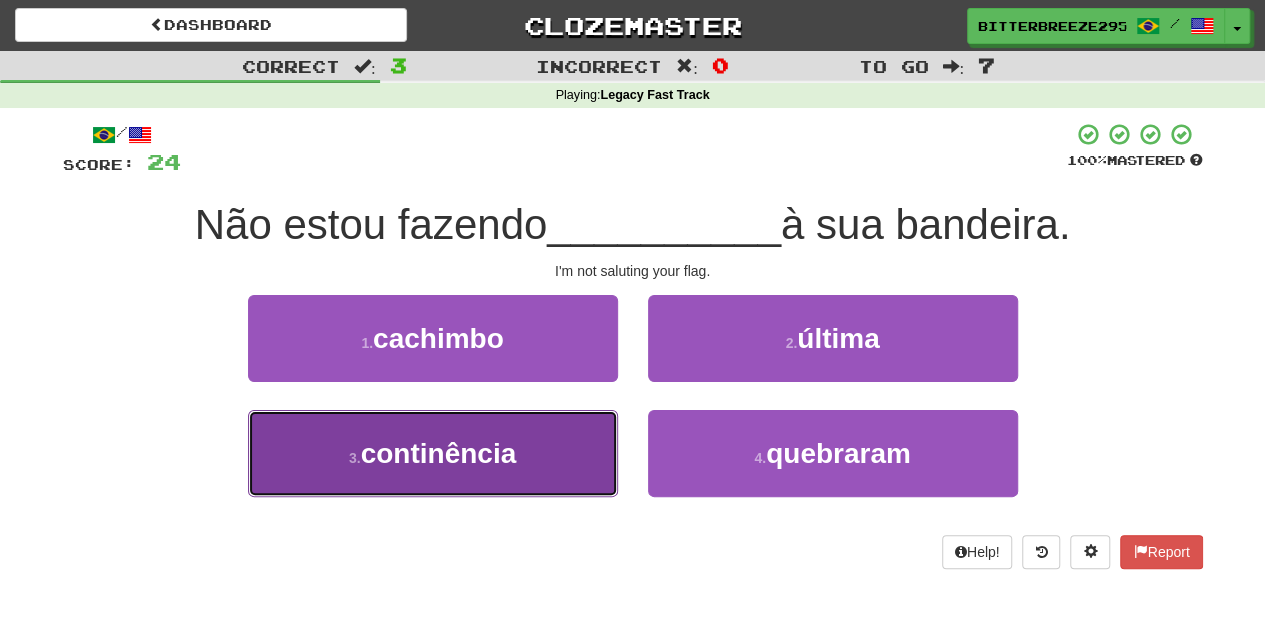 click on "[NUMBER] . continência" at bounding box center (433, 453) 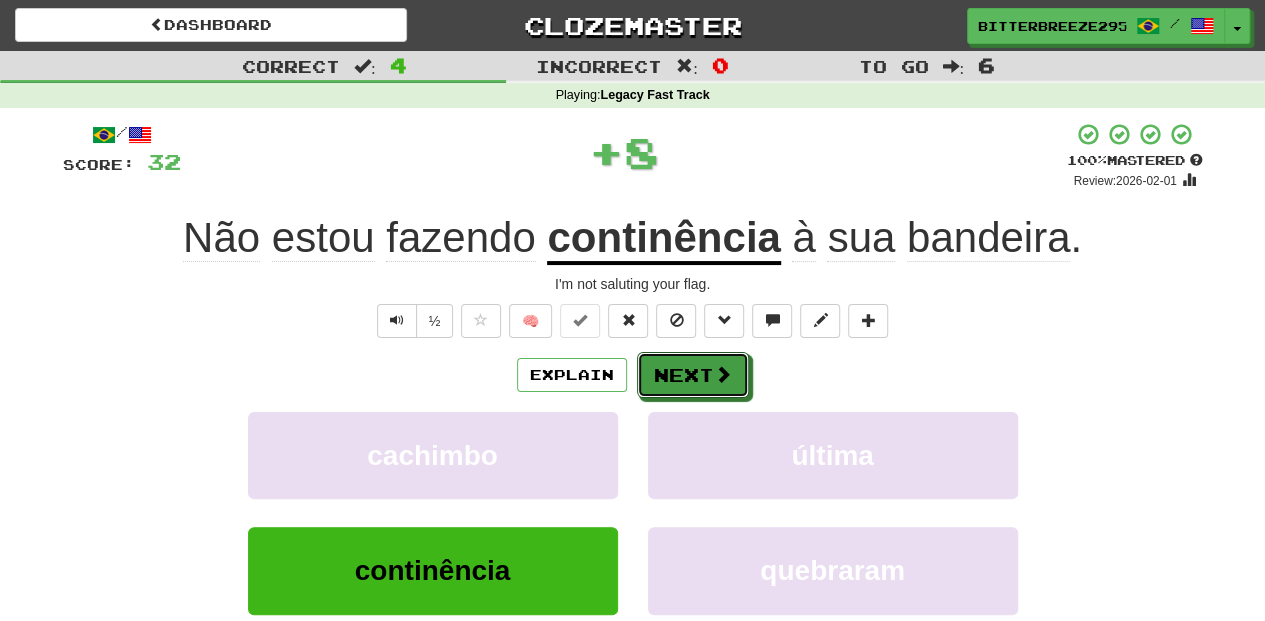 click on "Explain Next" at bounding box center (633, 375) 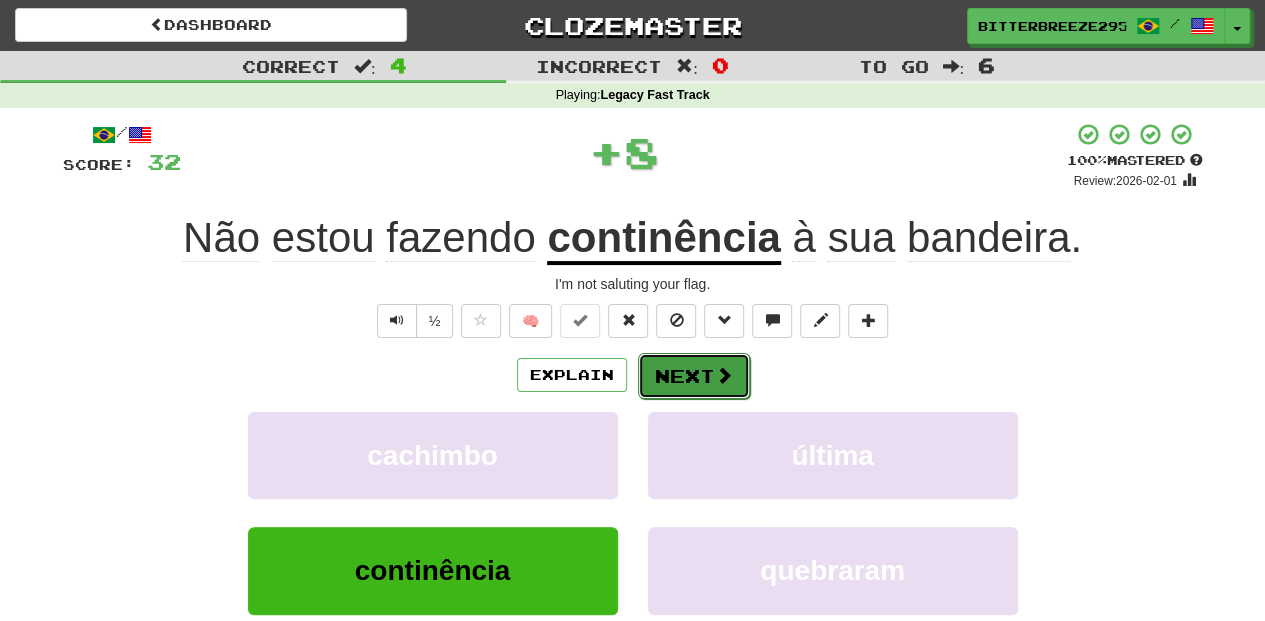 click on "Next" at bounding box center [694, 376] 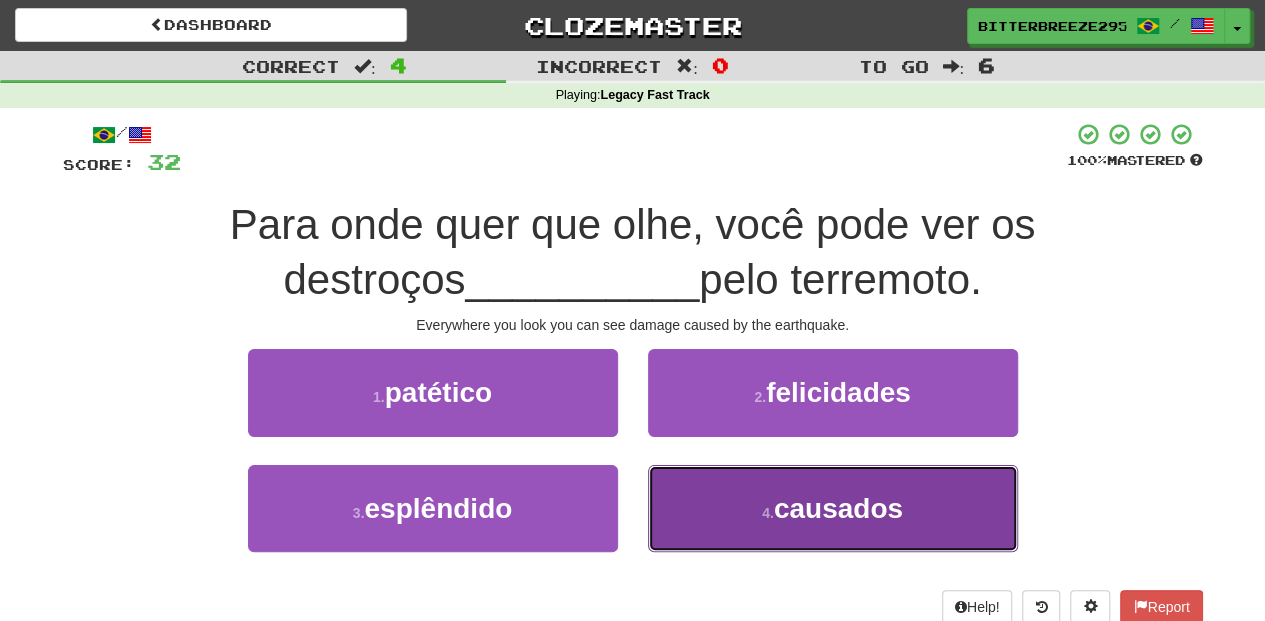 click on "causados" at bounding box center [838, 508] 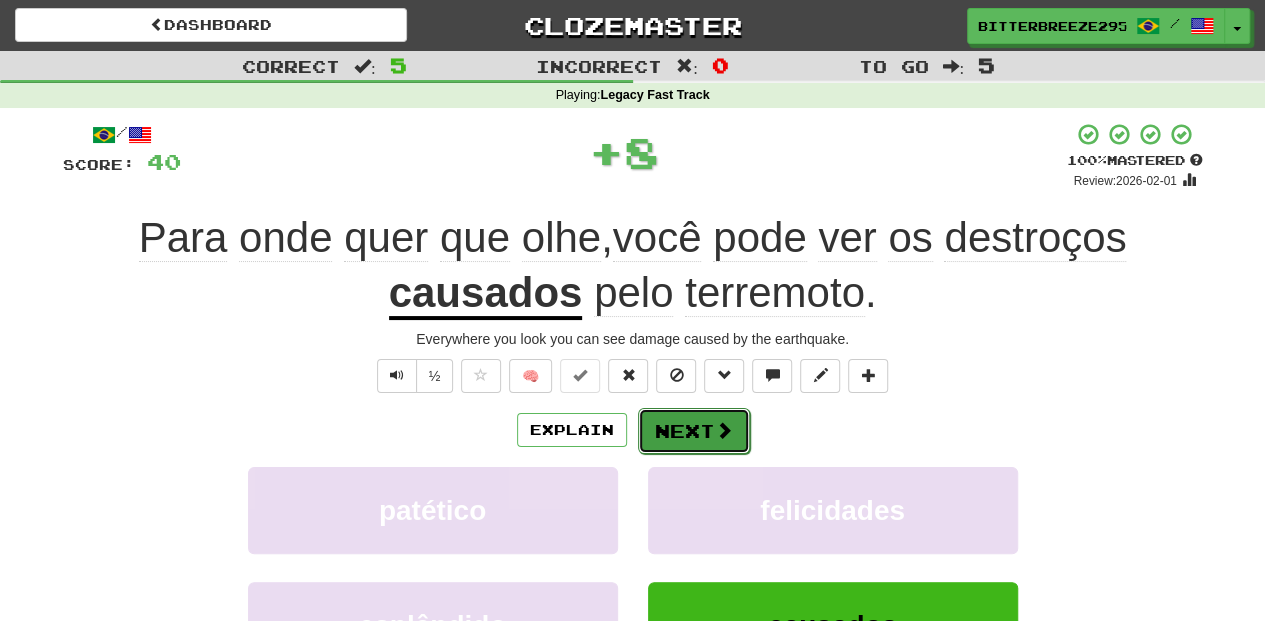 click on "Next" at bounding box center [694, 431] 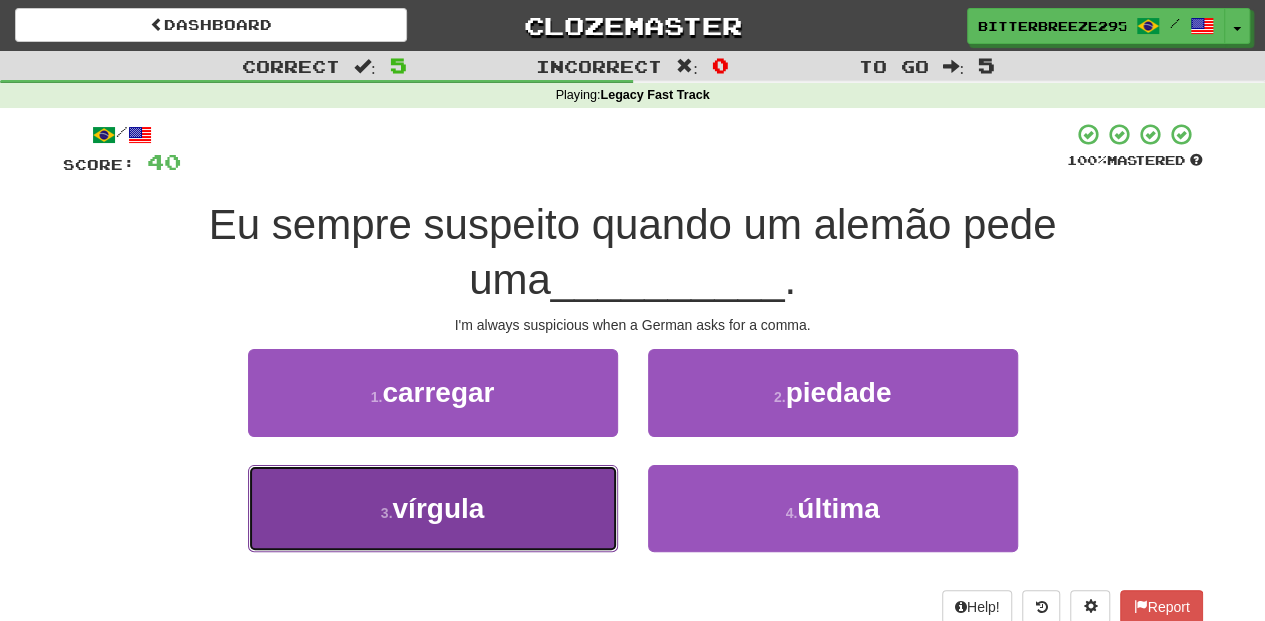 click on "[NUMBER] . vírgula" at bounding box center [433, 508] 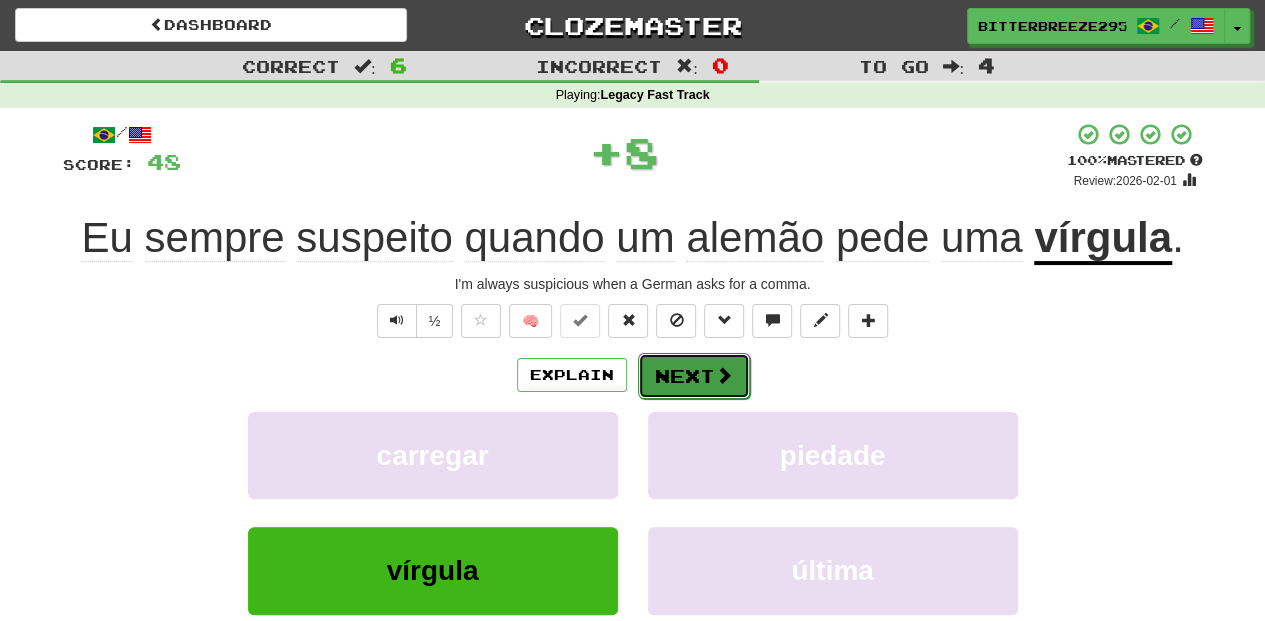 click on "Next" at bounding box center (694, 376) 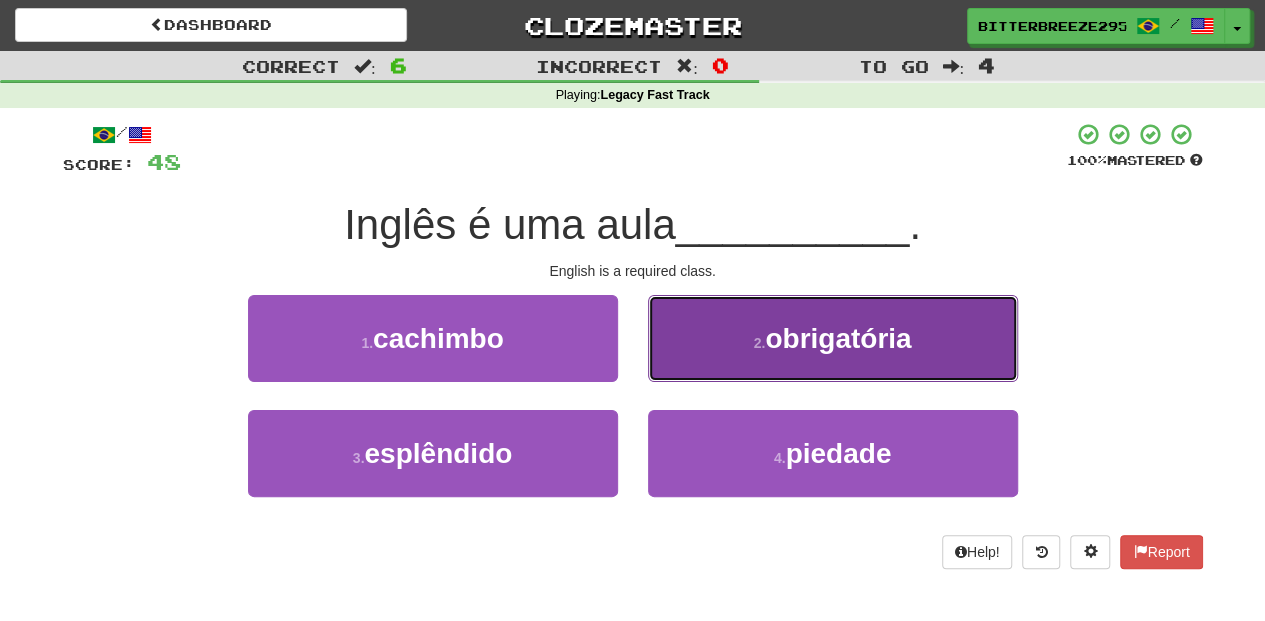 click on "[NUMBER] . obrigatória" at bounding box center [833, 338] 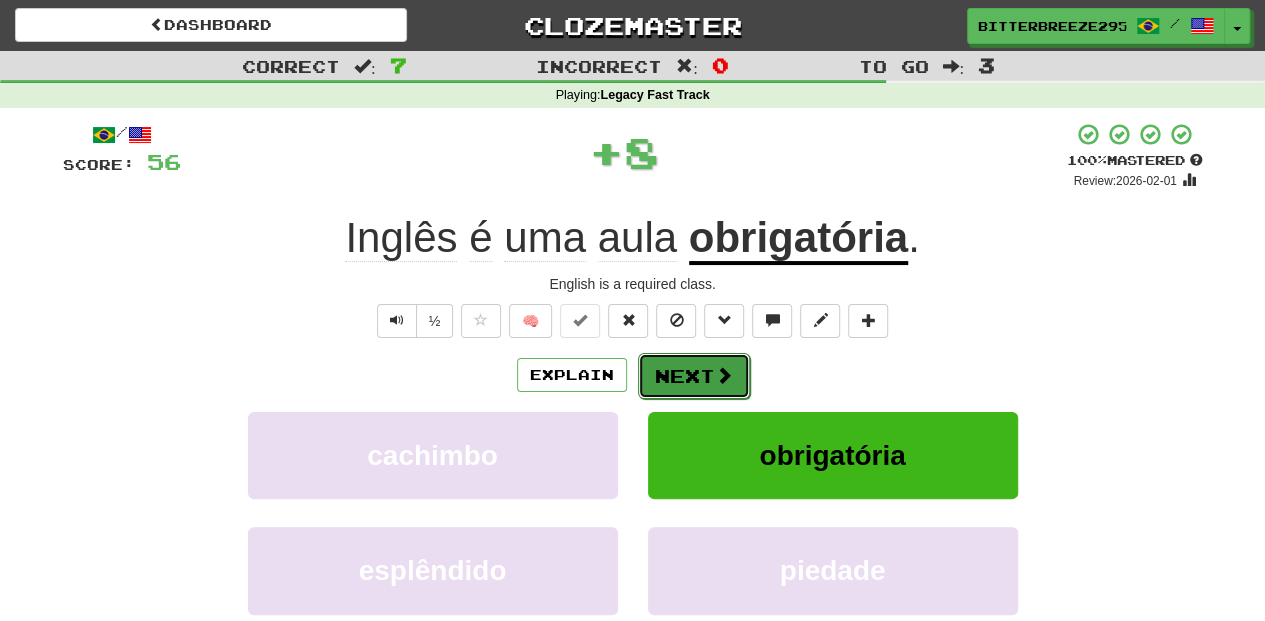 click on "Next" at bounding box center (694, 376) 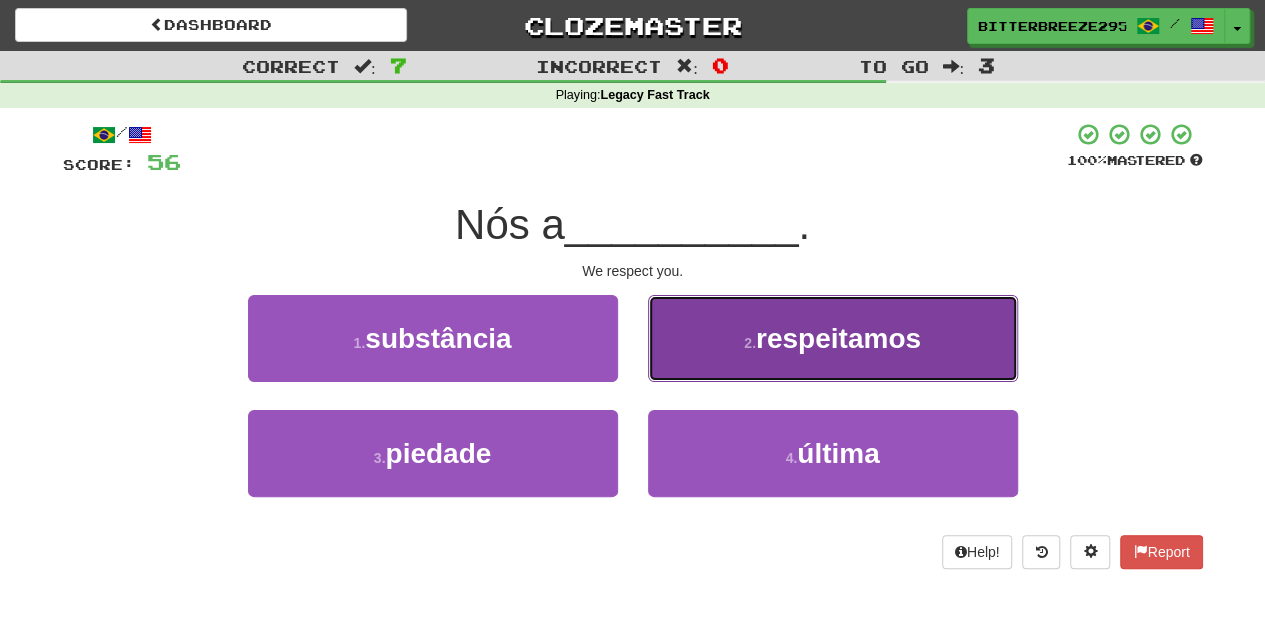 click on "[NUMBER] . respeitamos" at bounding box center (833, 338) 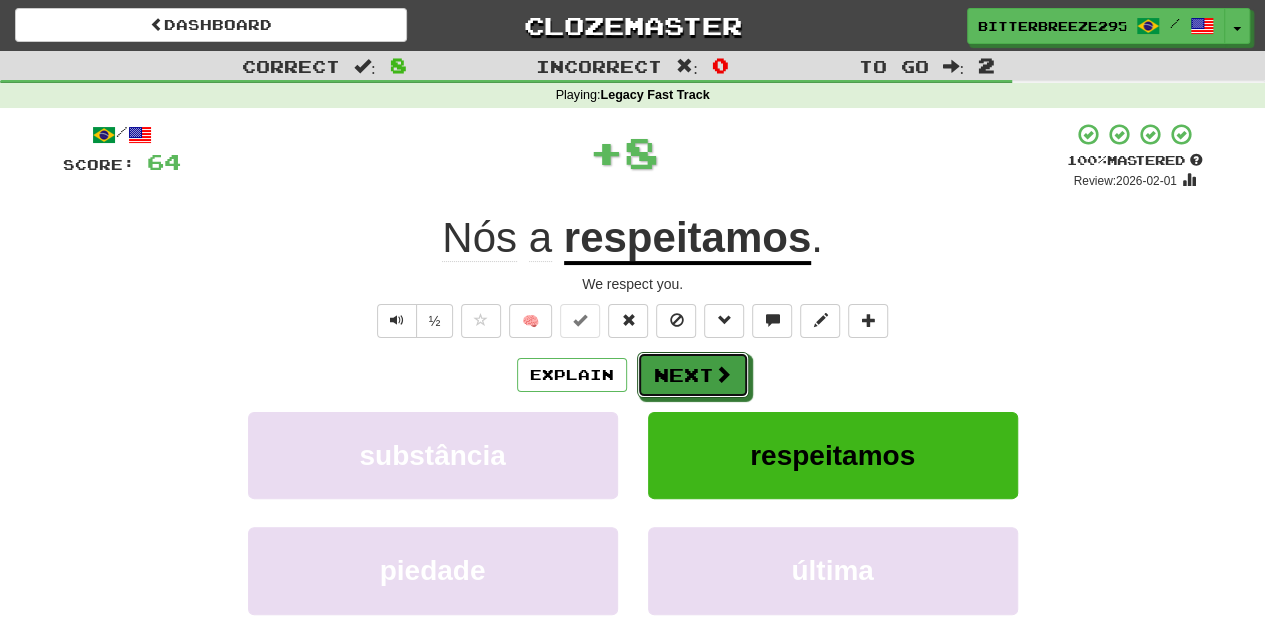 click on "Next" at bounding box center (693, 375) 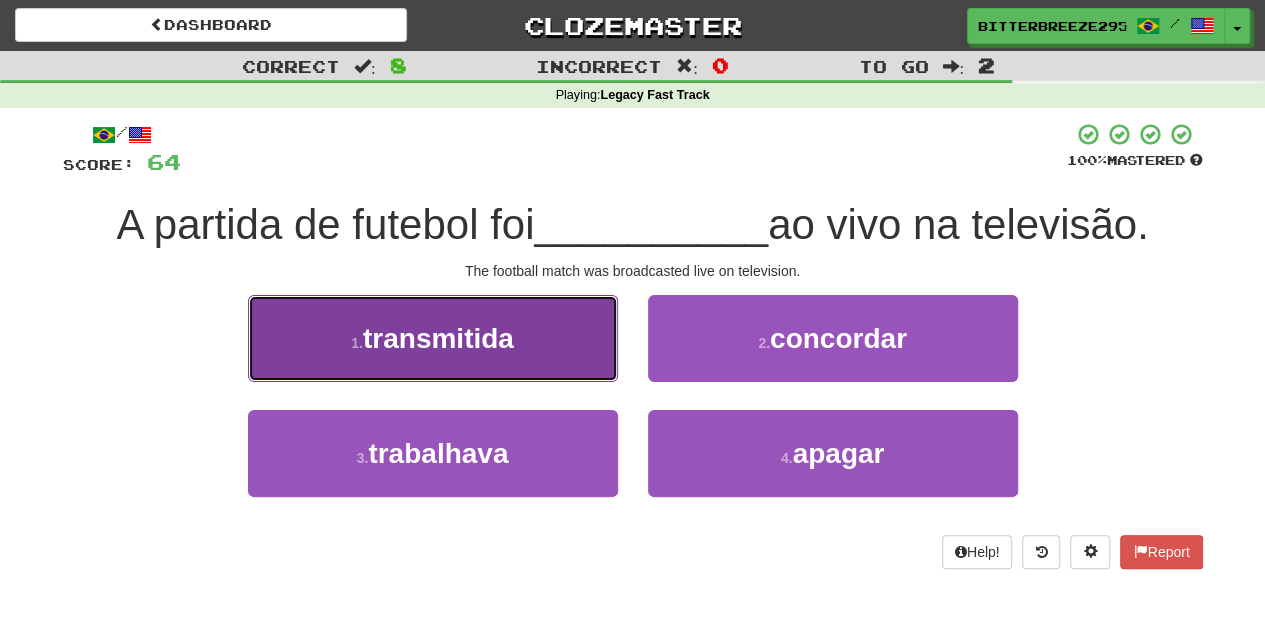 click on "transmitida" at bounding box center (438, 338) 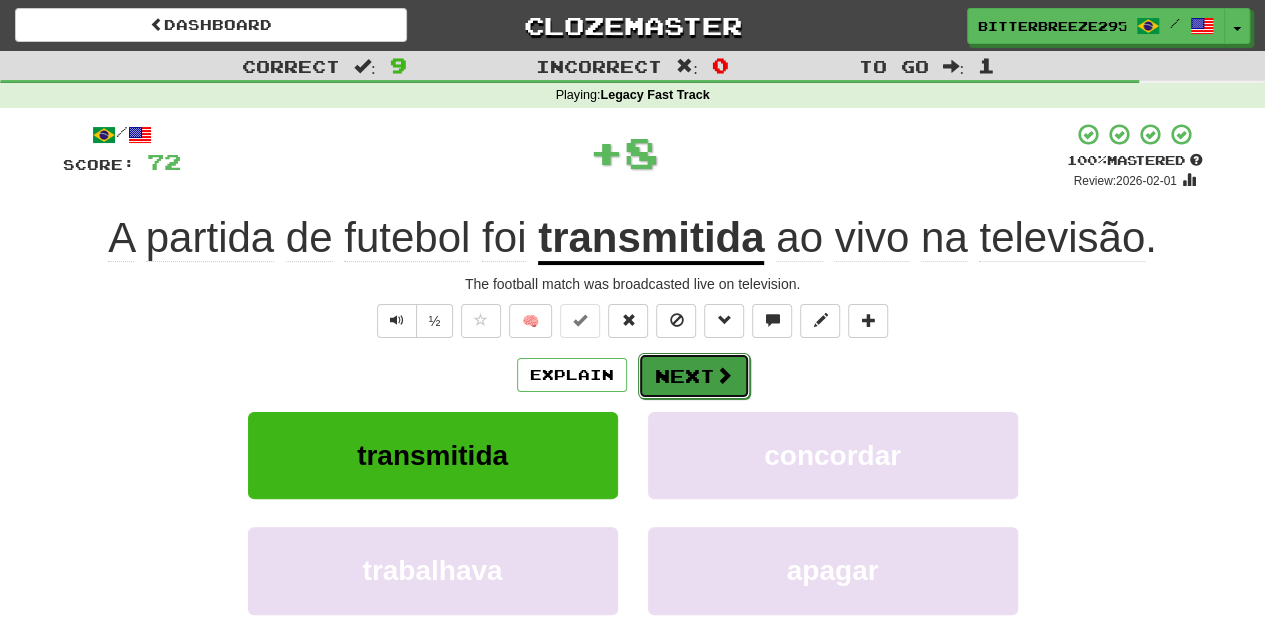 click on "Next" at bounding box center (694, 376) 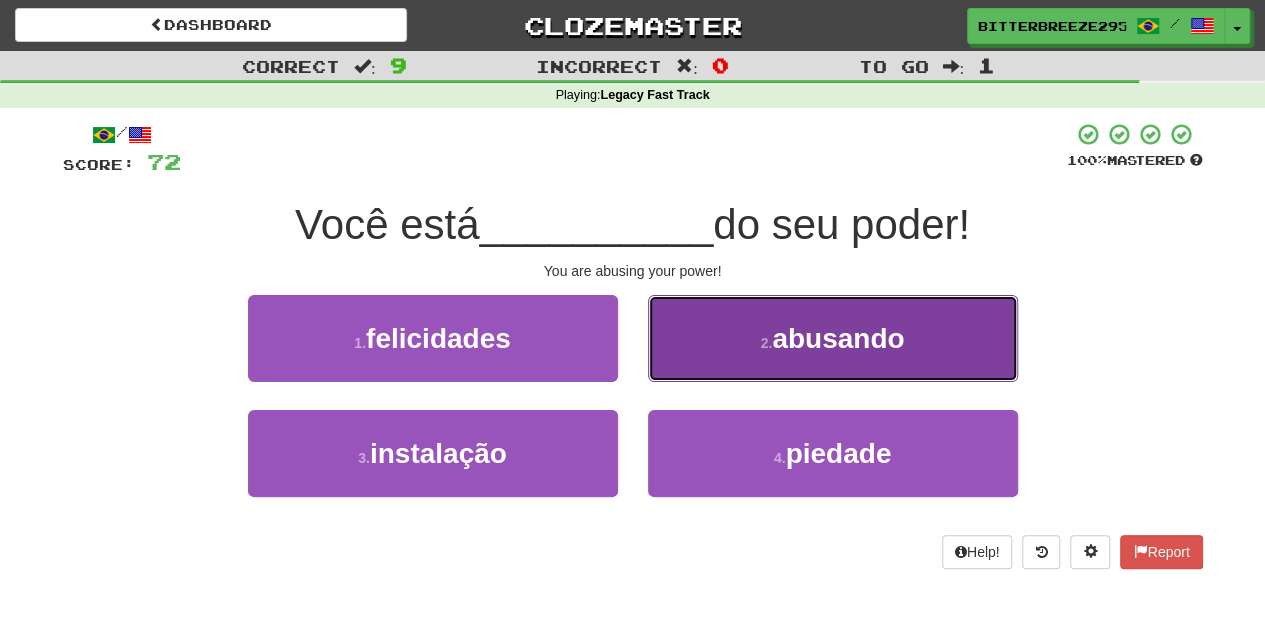 click on "[NUMBER] . abusando" at bounding box center (833, 338) 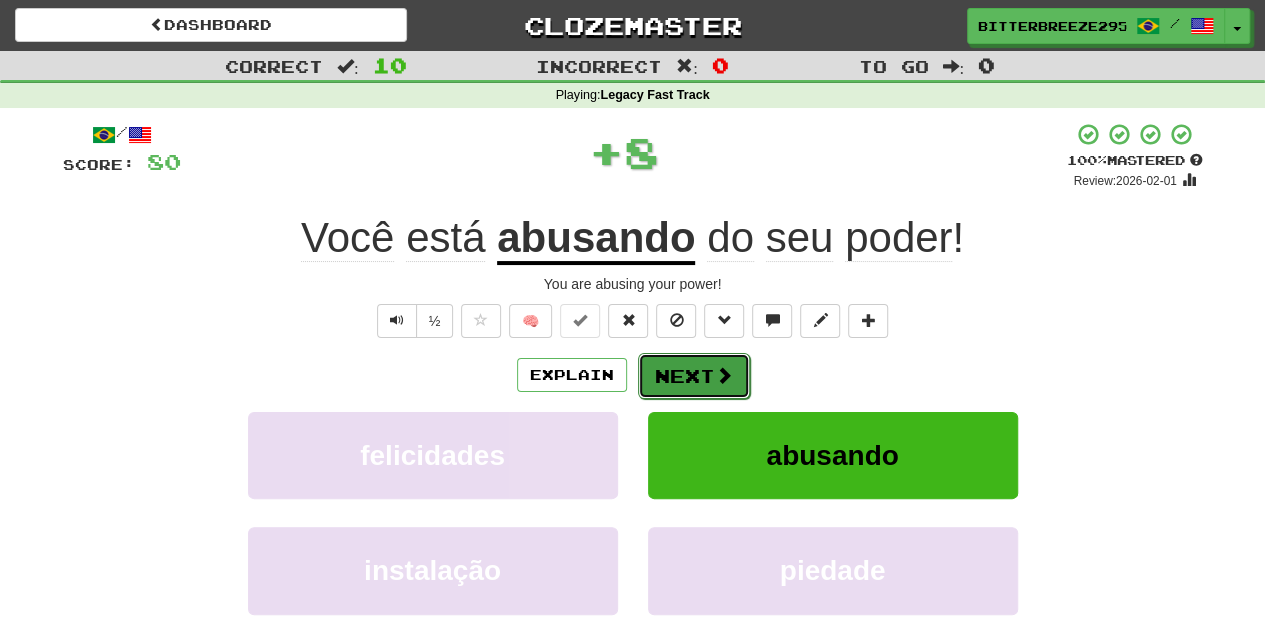 click on "Next" at bounding box center [694, 376] 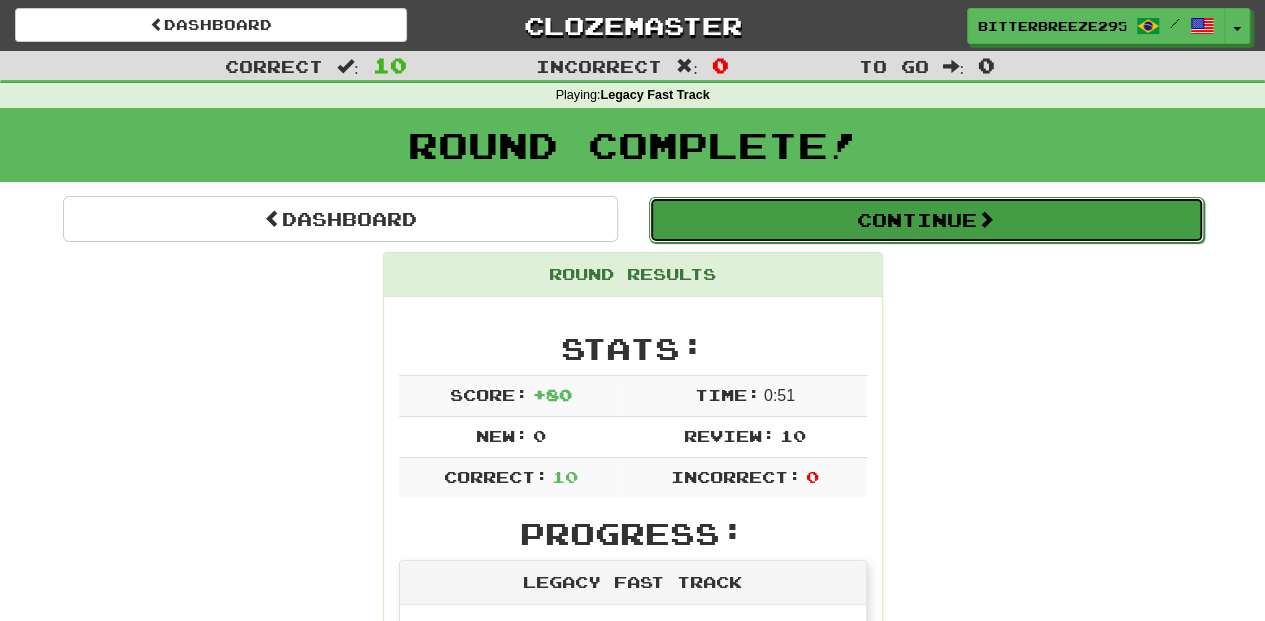 click on "Continue" at bounding box center (926, 220) 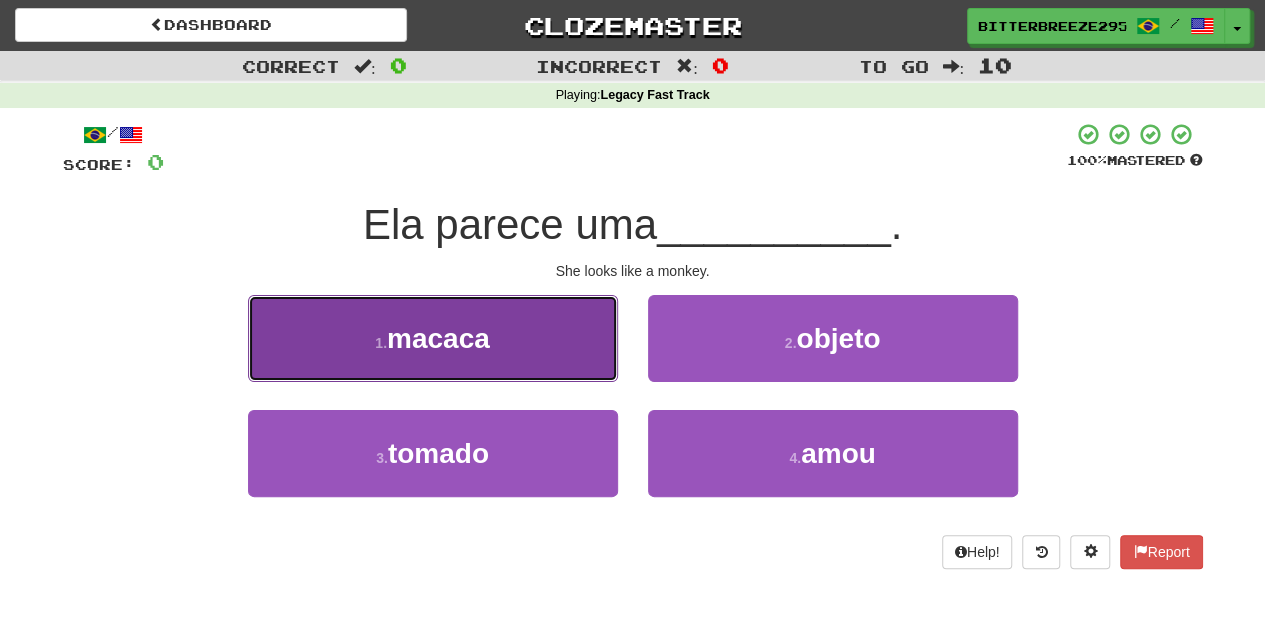 click on "[NUMBER] . macaca" at bounding box center [433, 338] 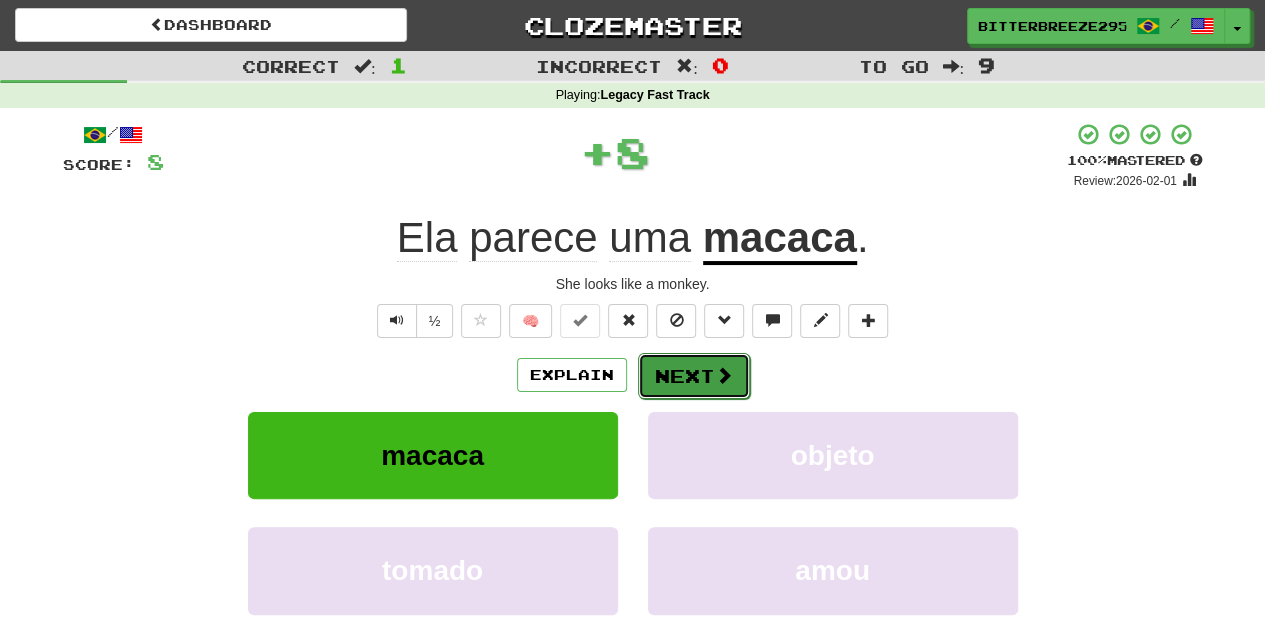 click at bounding box center (724, 375) 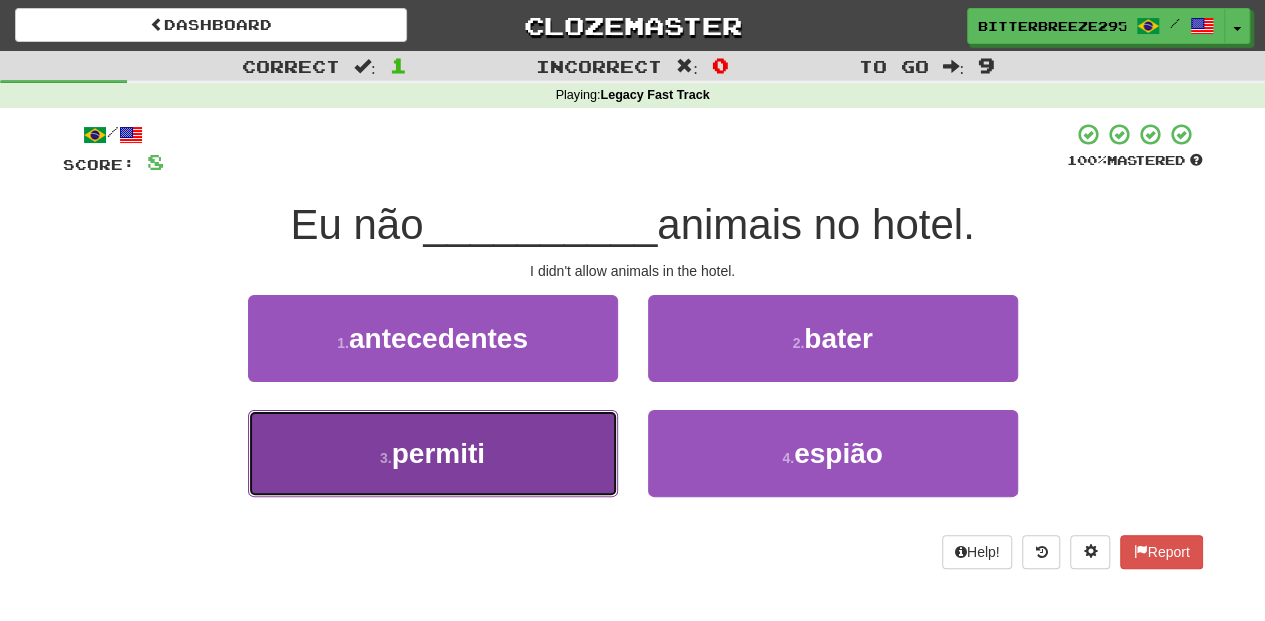 click on "[NUMBER] . permiti" at bounding box center [433, 453] 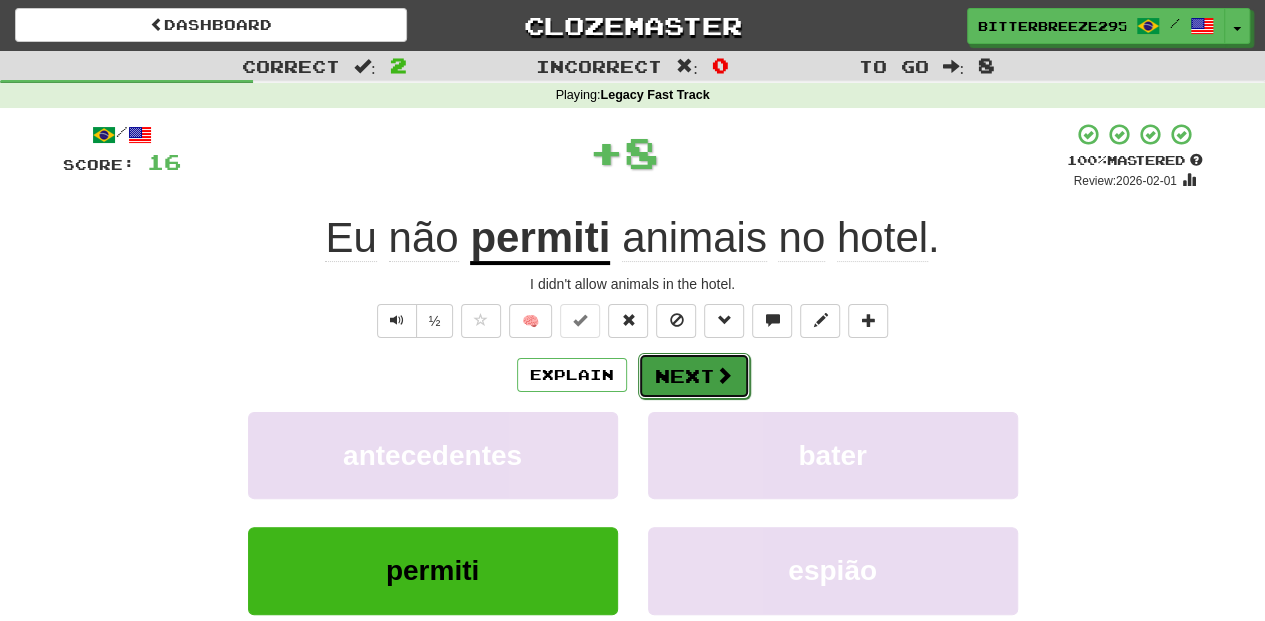 click on "Next" at bounding box center (694, 376) 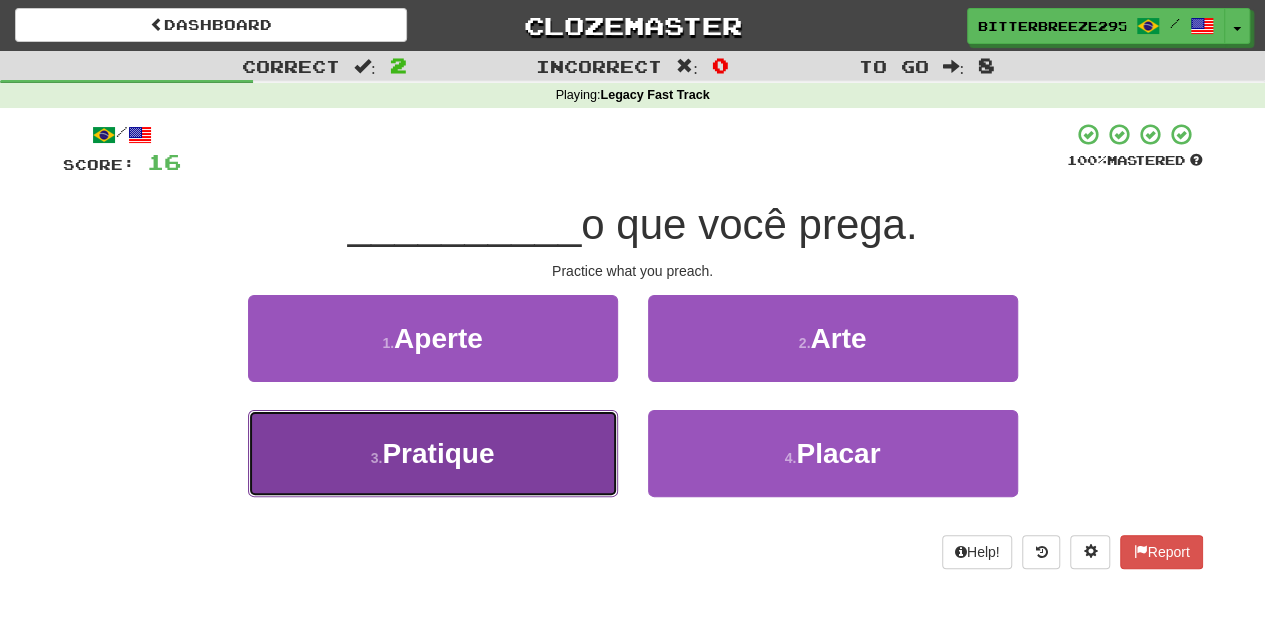 click on "[NUMBER] . Pratique" at bounding box center [433, 453] 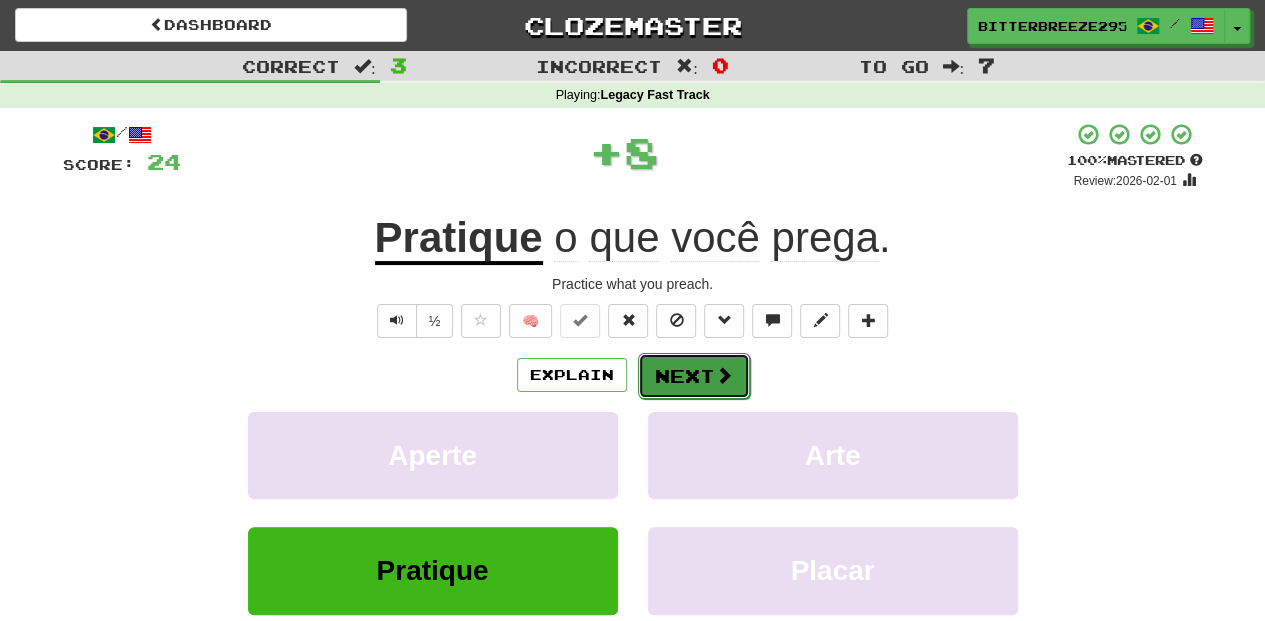 click on "Next" at bounding box center (694, 376) 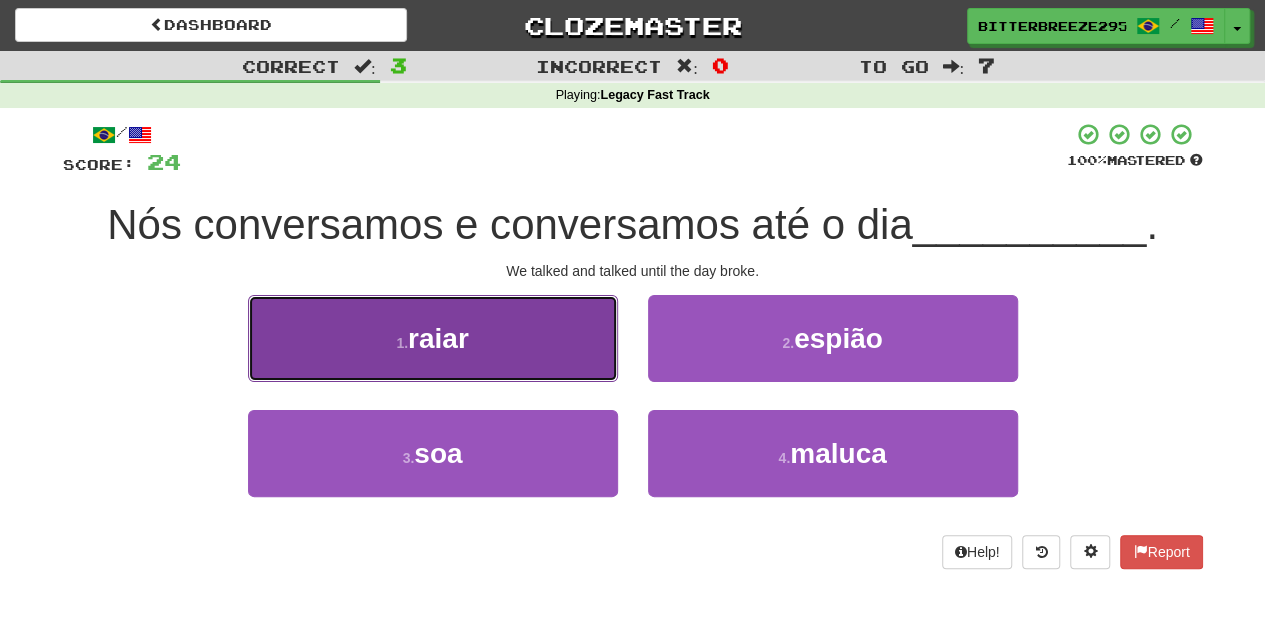 click on "[NUMBER] . raiar" at bounding box center [433, 338] 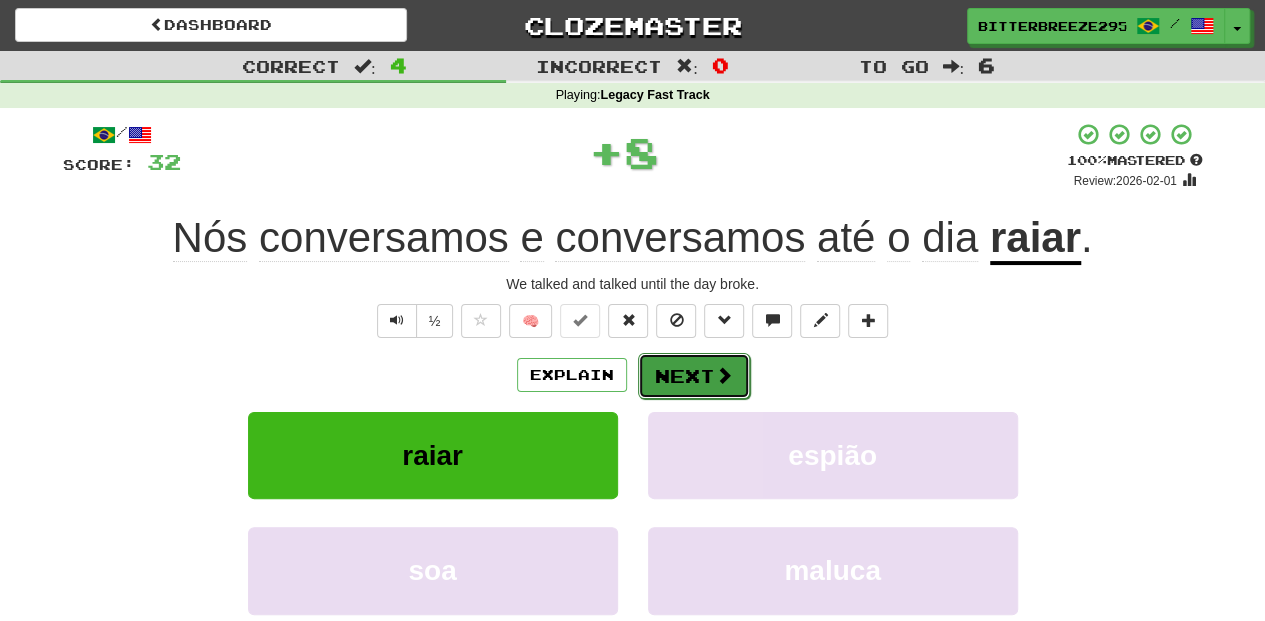 click on "Next" at bounding box center (694, 376) 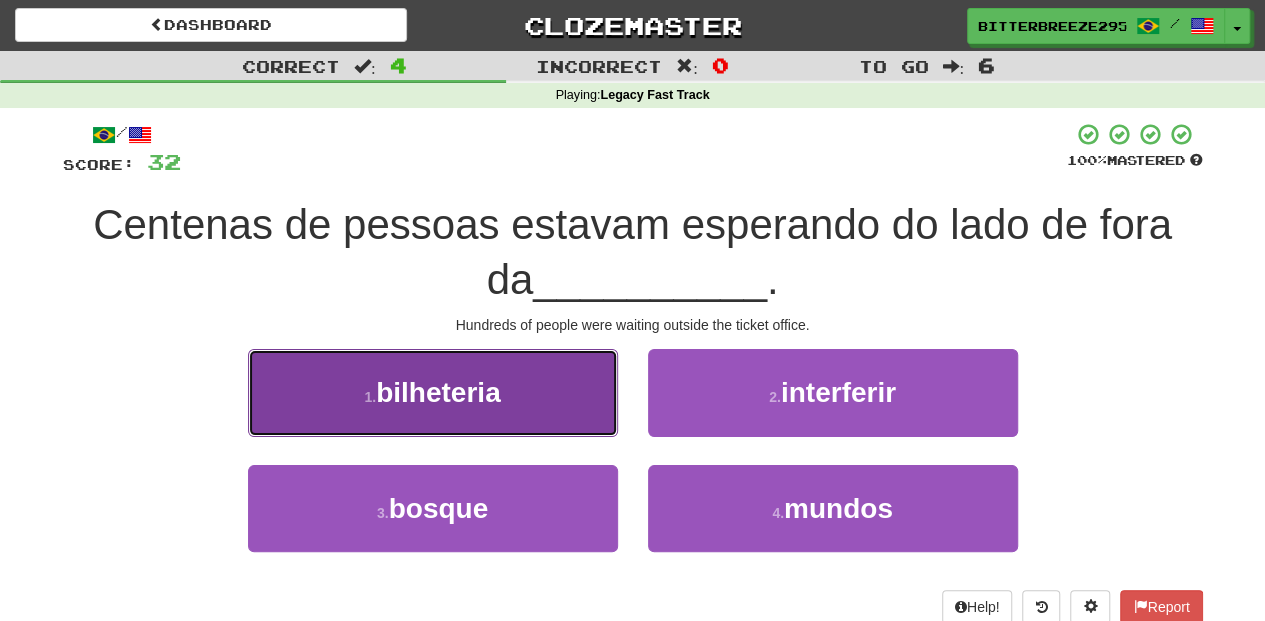 click on "[NUMBER] . bilheteria" at bounding box center (433, 392) 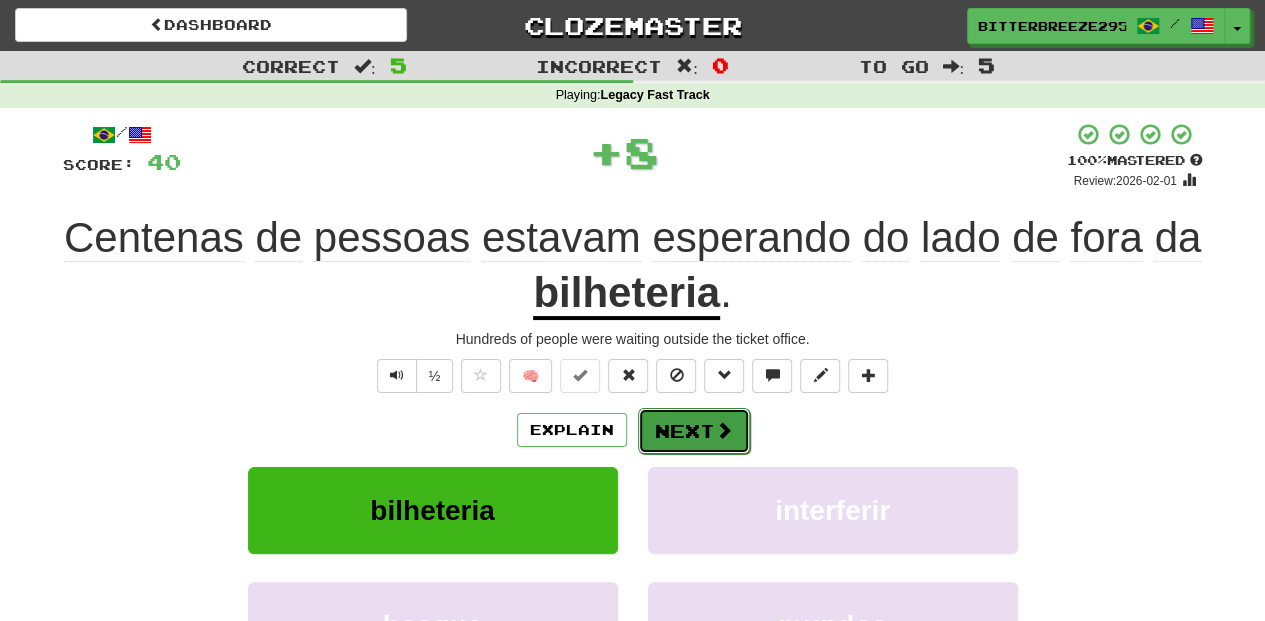 click on "Next" at bounding box center [694, 431] 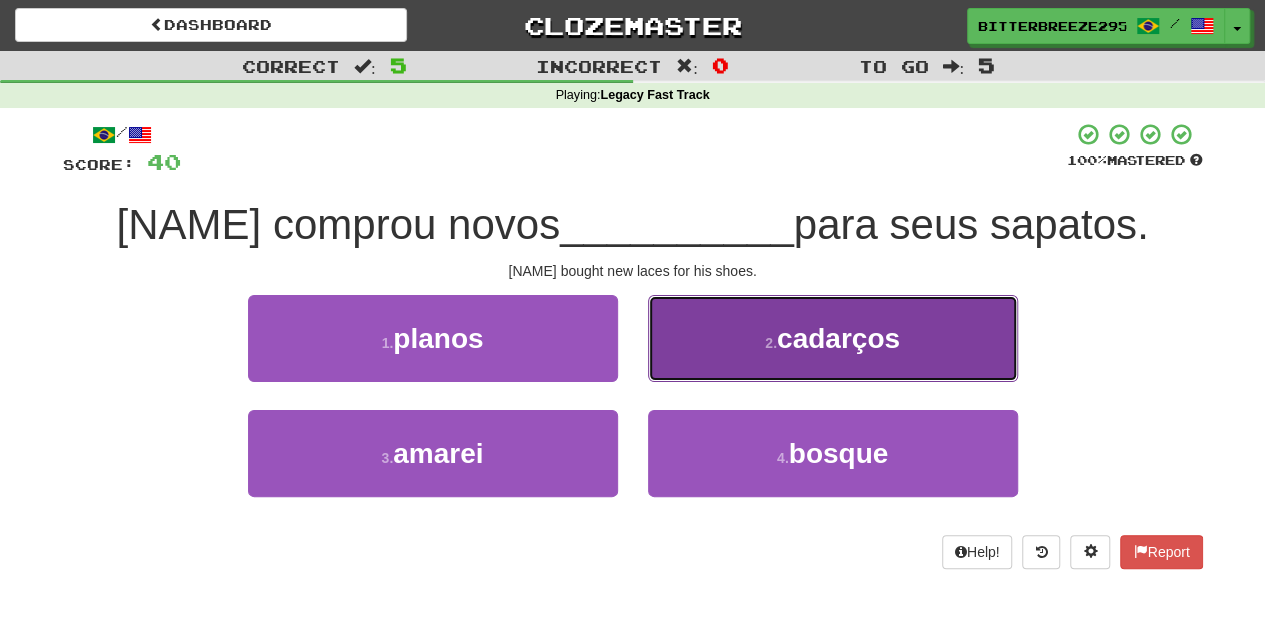 click on "[NUMBER] . cadarços" at bounding box center (833, 338) 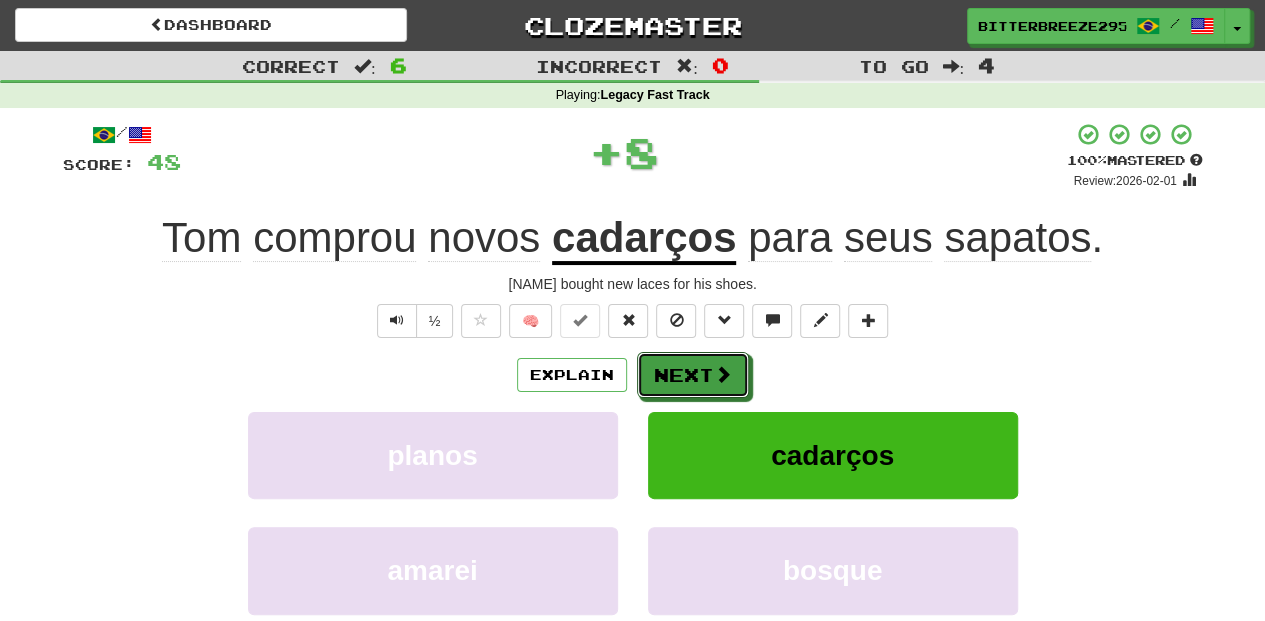 click on "Next" at bounding box center (693, 375) 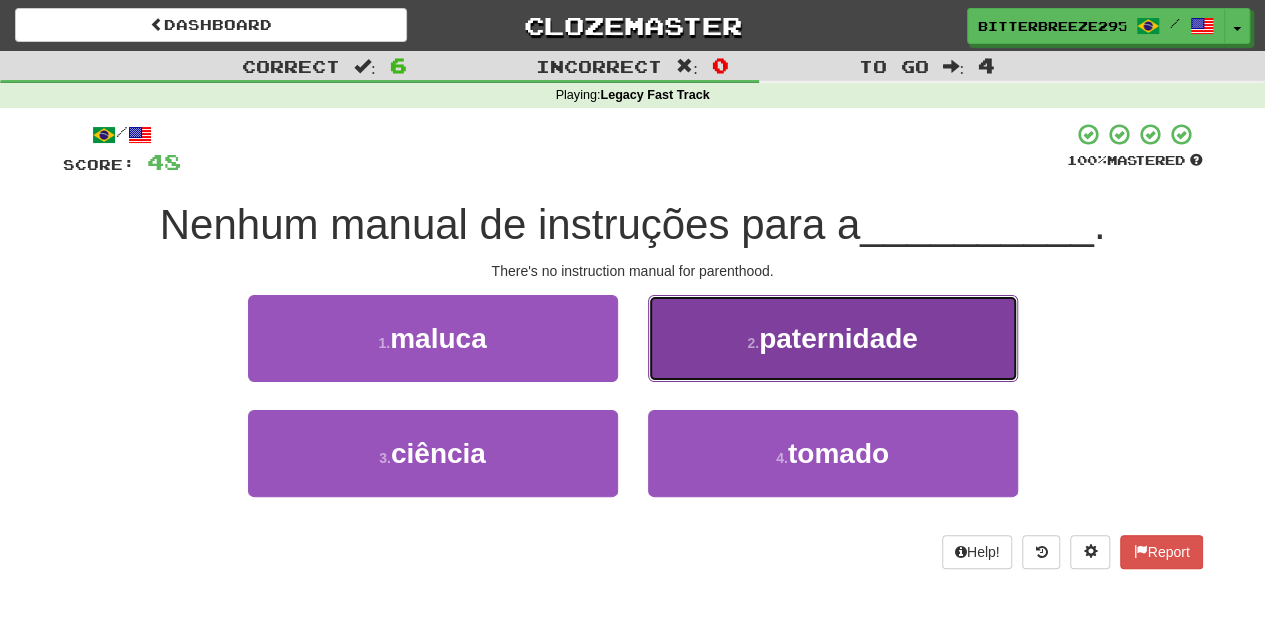 click on "[NUMBER] . paternidade" at bounding box center (833, 338) 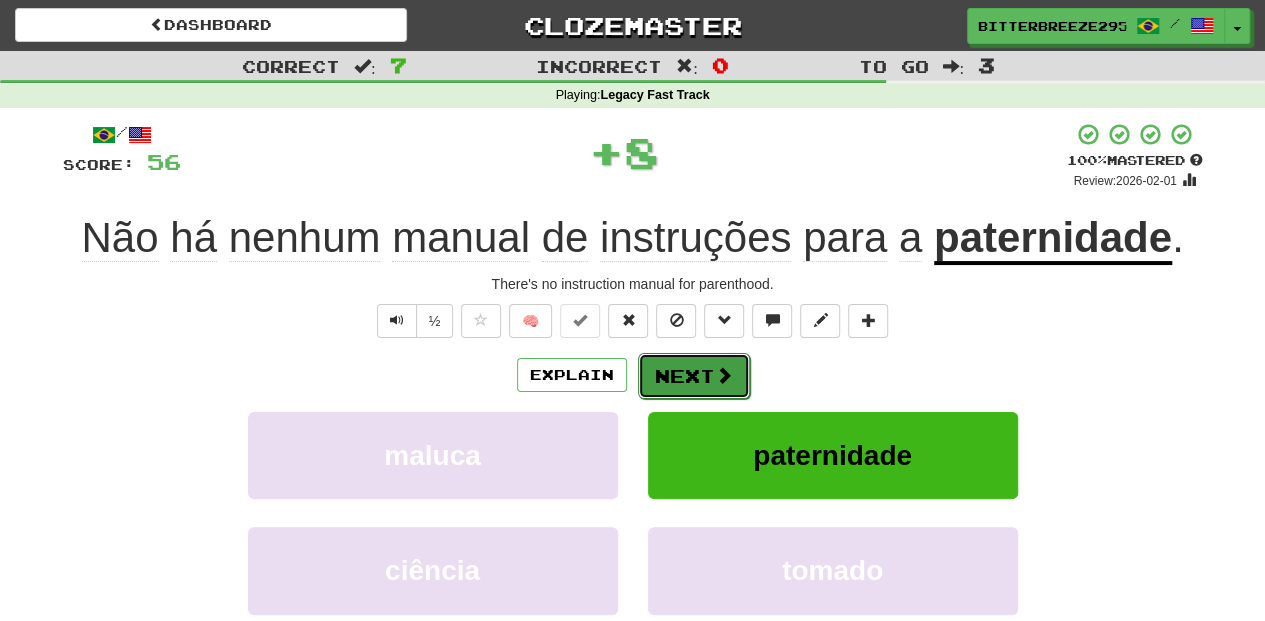 click on "Next" at bounding box center [694, 376] 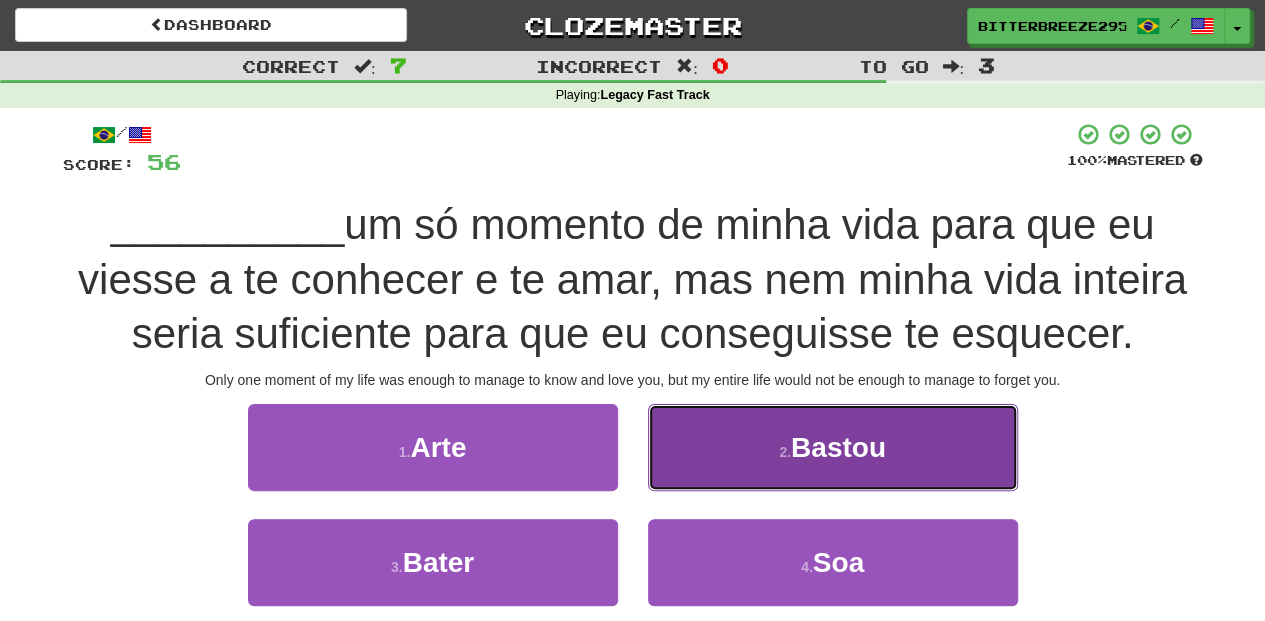 click on "[NUMBER] . Bastou" at bounding box center [833, 447] 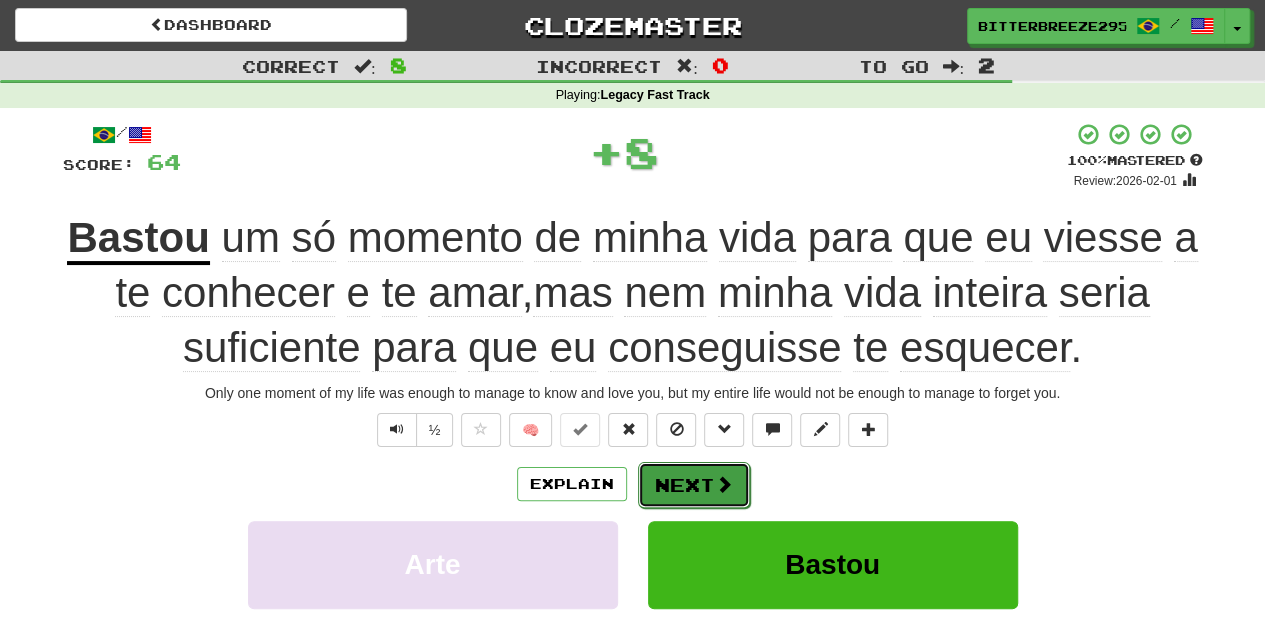 click on "Next" at bounding box center [694, 485] 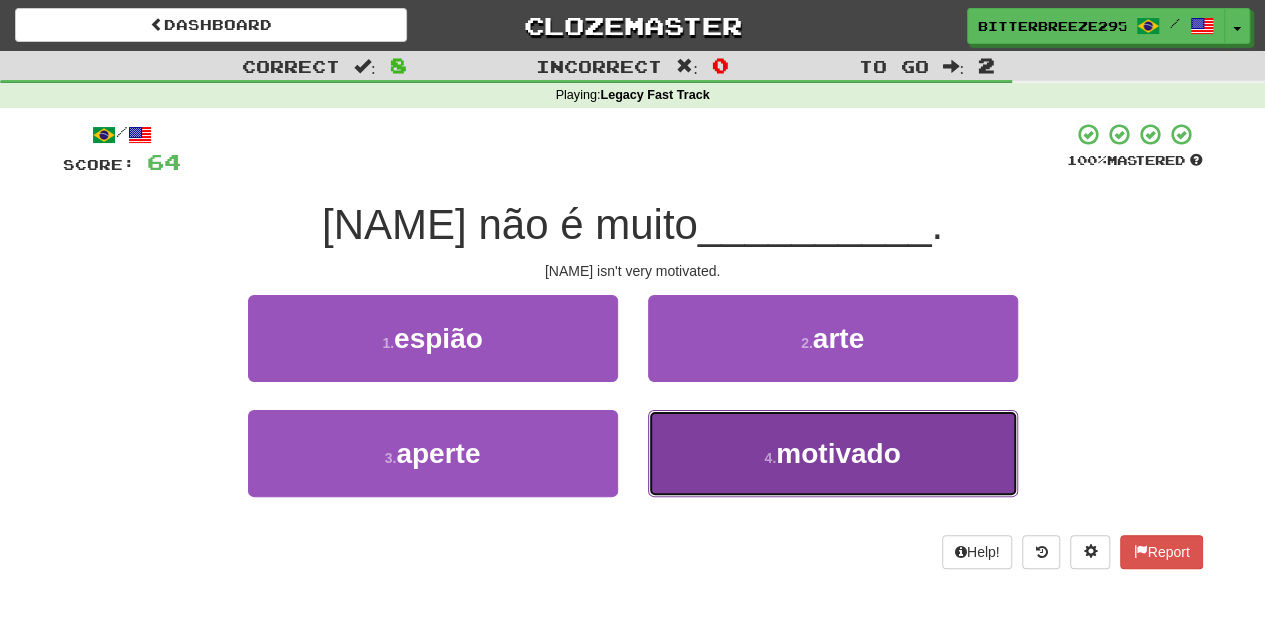 click on "[NUMBER] . motivado" at bounding box center [833, 453] 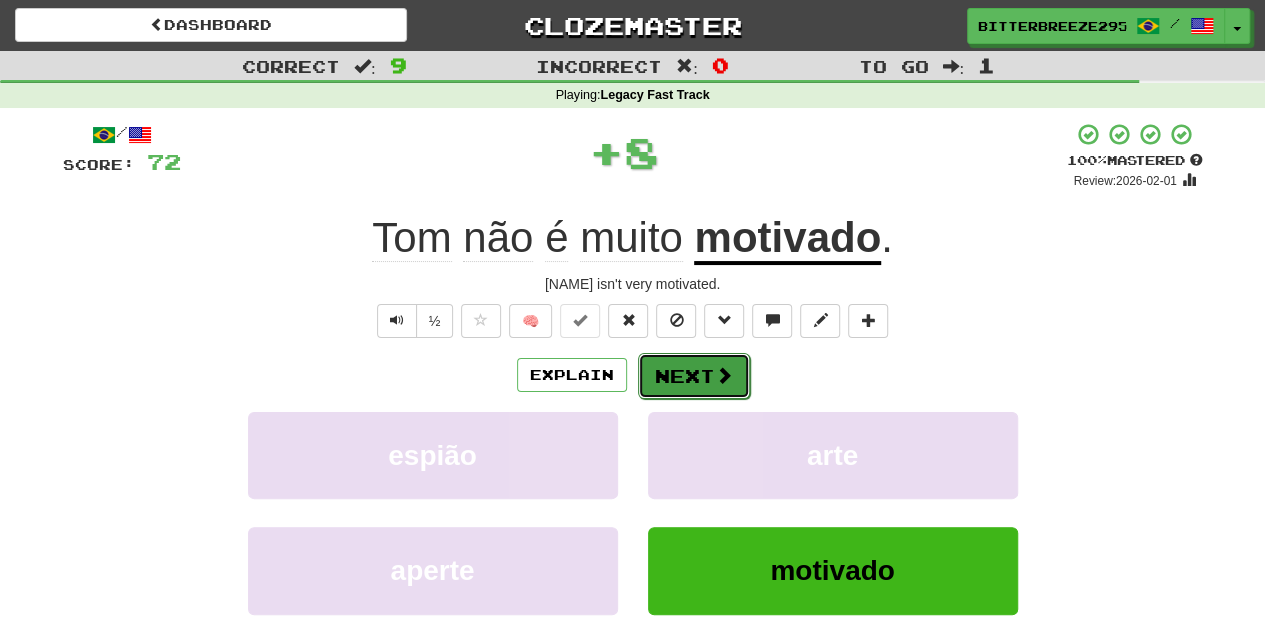 click on "Next" at bounding box center [694, 376] 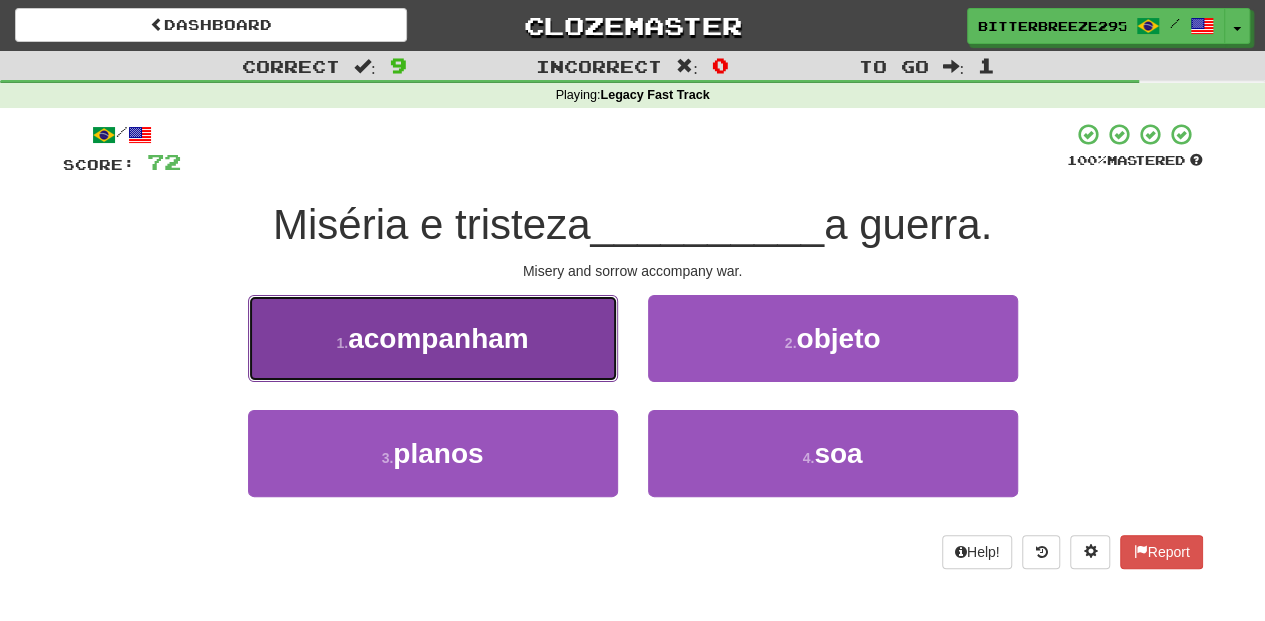 click on "[NUMBER] . acompanham" at bounding box center (433, 338) 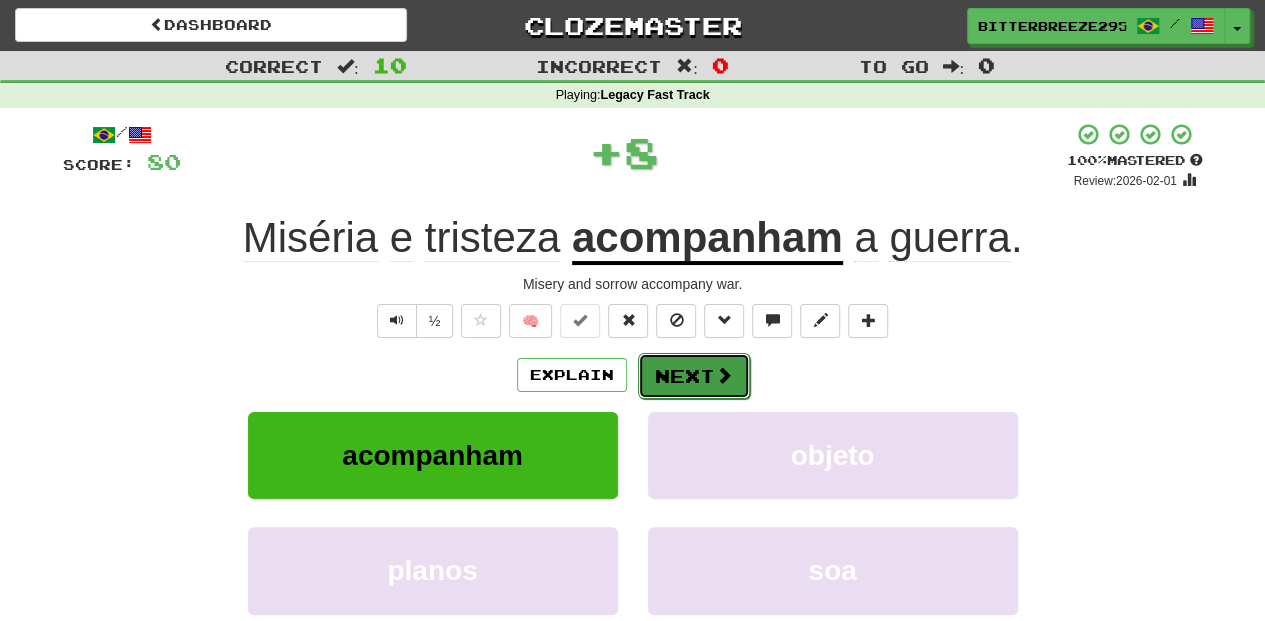click on "Next" at bounding box center (694, 376) 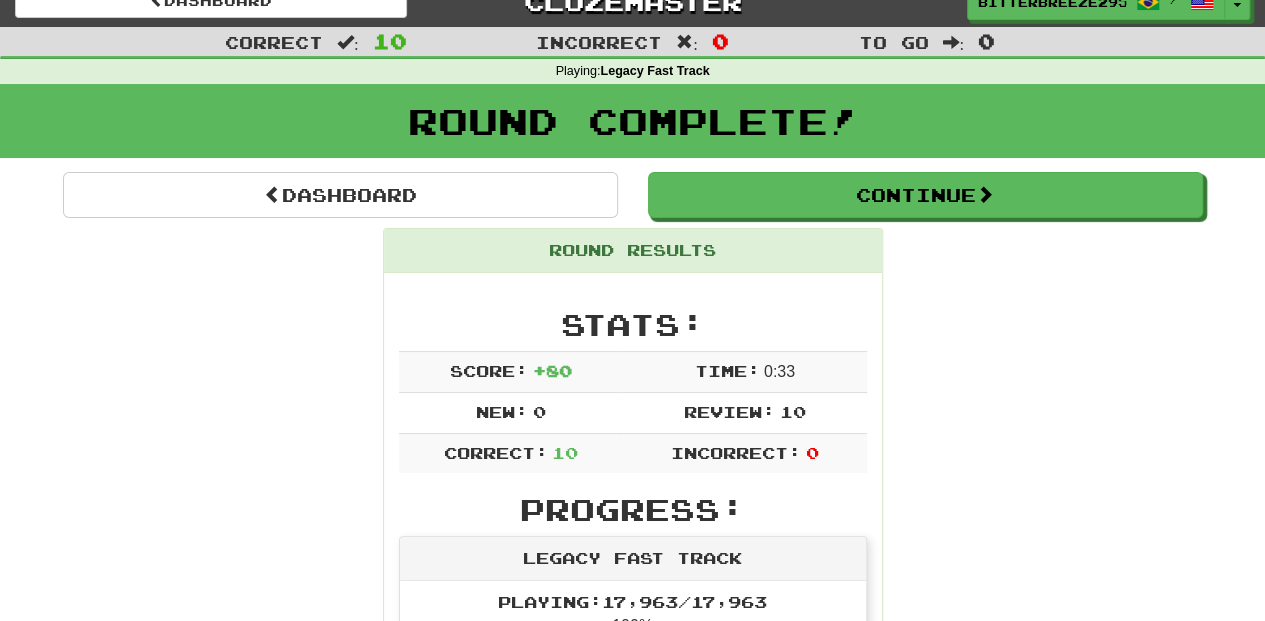 scroll, scrollTop: 0, scrollLeft: 0, axis: both 